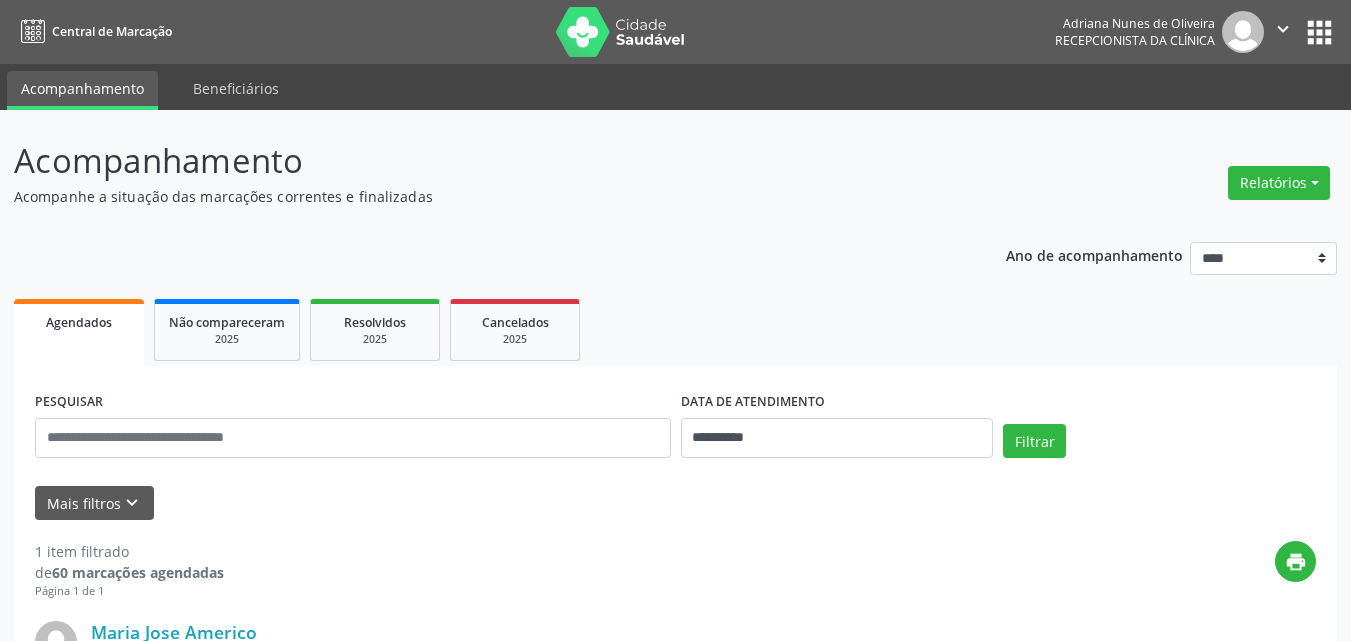 scroll, scrollTop: 0, scrollLeft: 0, axis: both 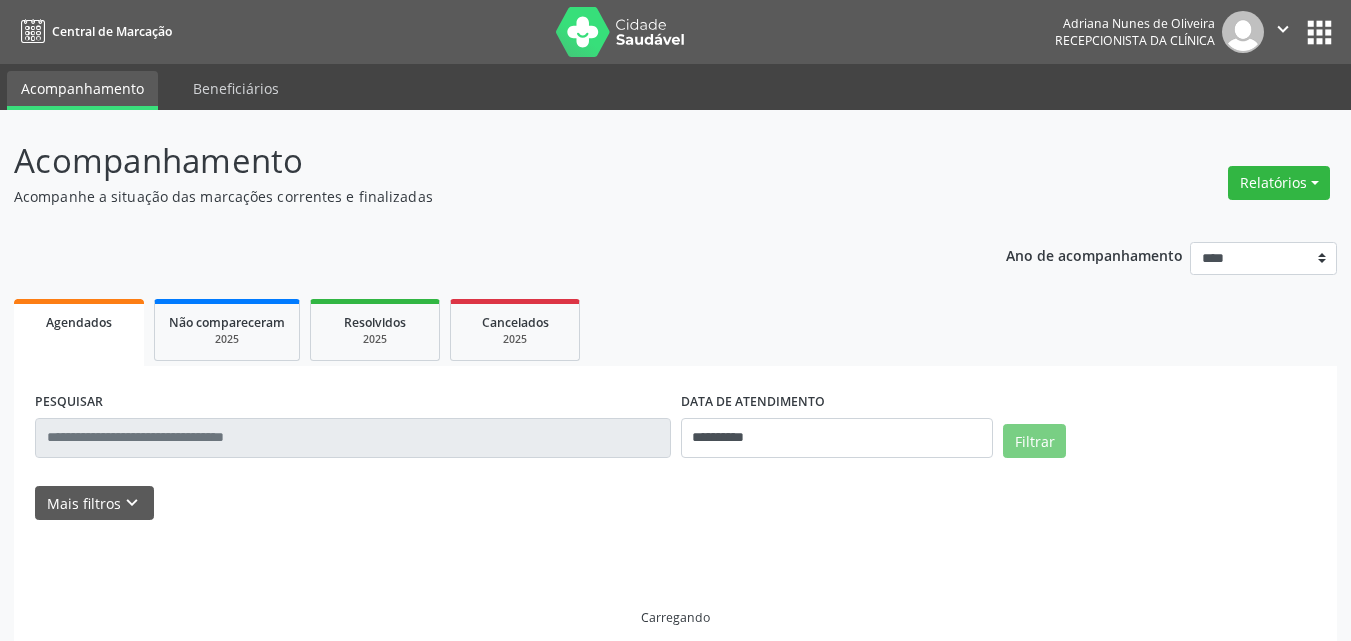 select on "*" 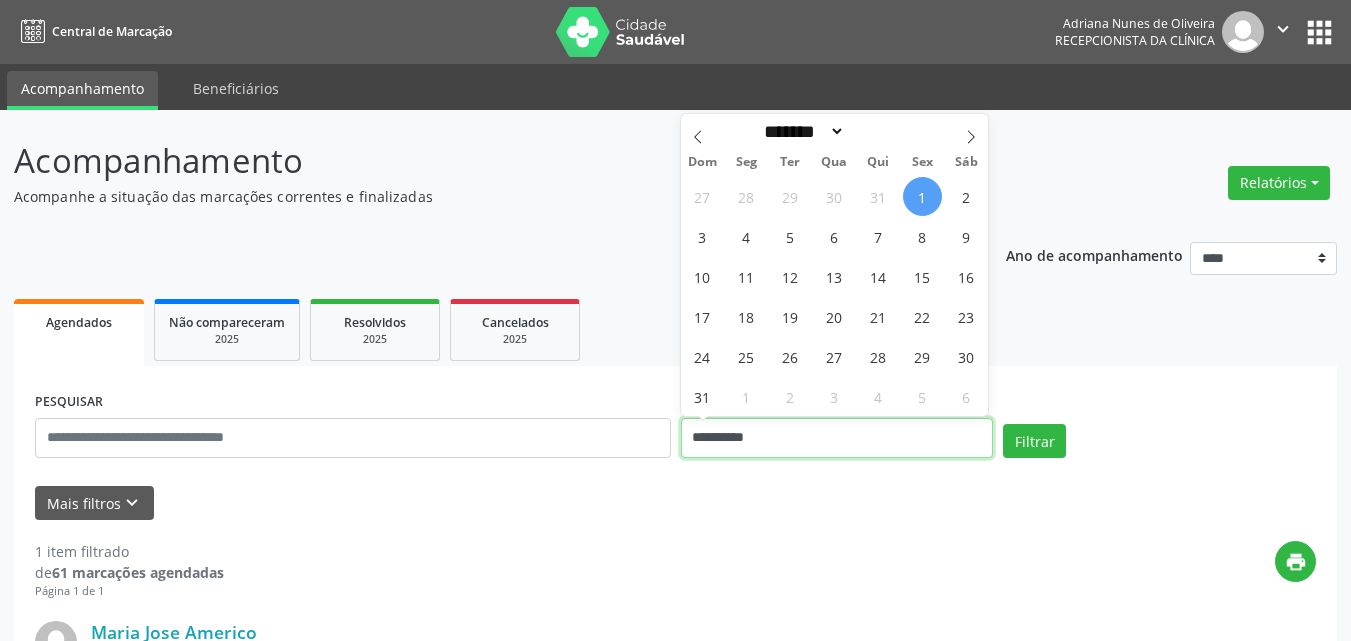 click on "**********" at bounding box center (837, 438) 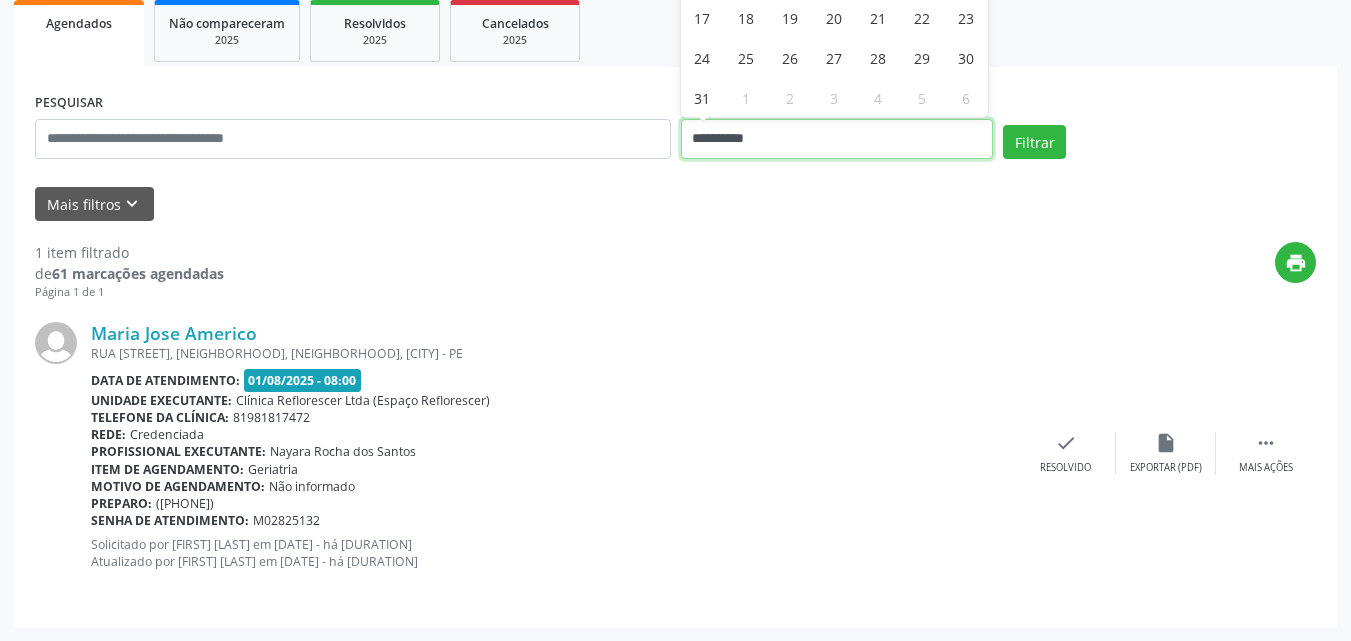 scroll, scrollTop: 0, scrollLeft: 0, axis: both 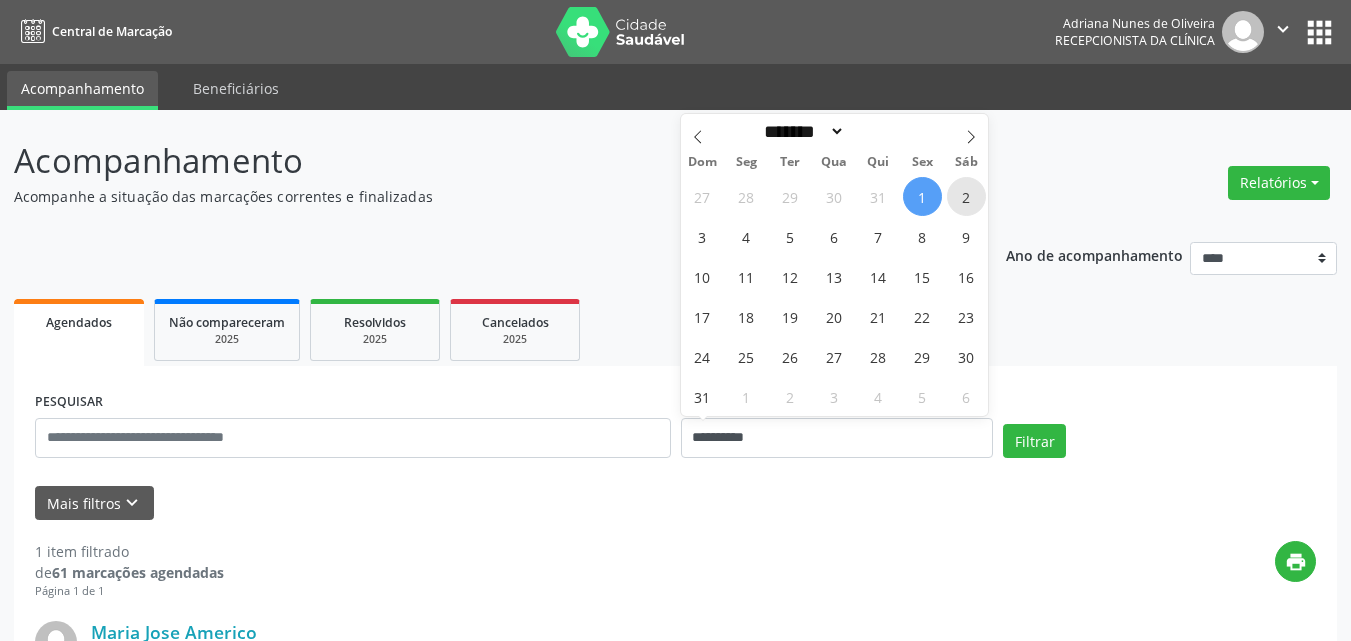 click on "2" at bounding box center [966, 196] 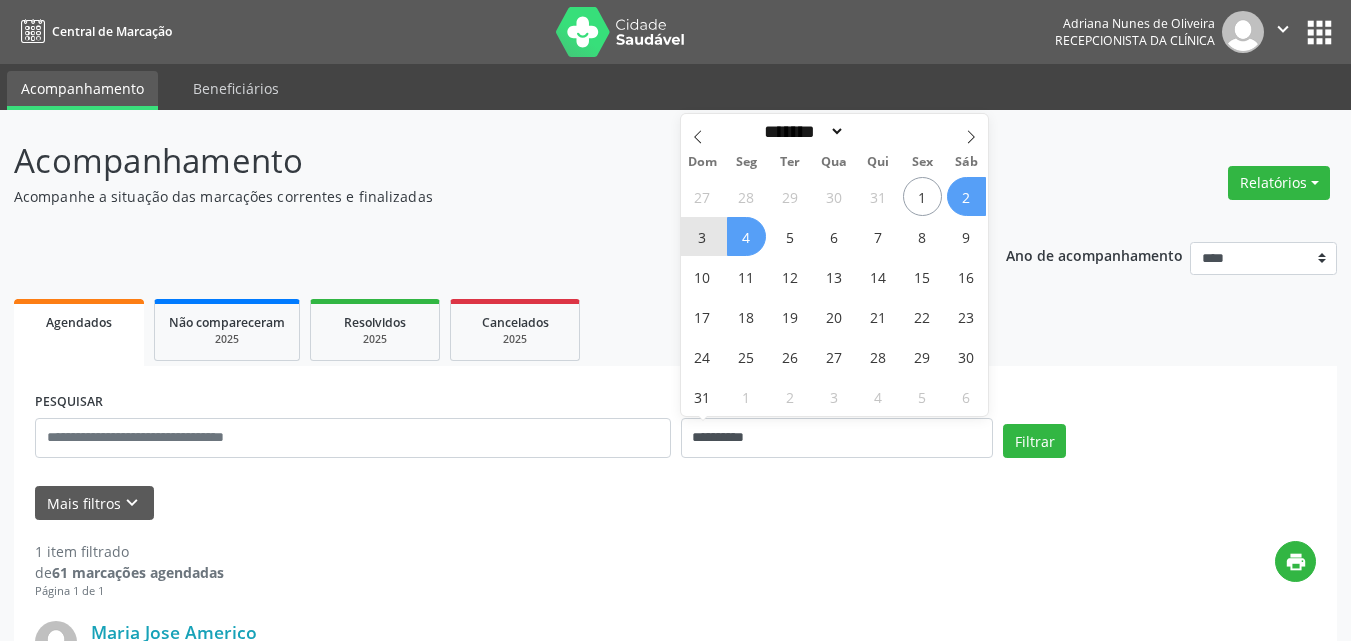 click on "4" at bounding box center [746, 236] 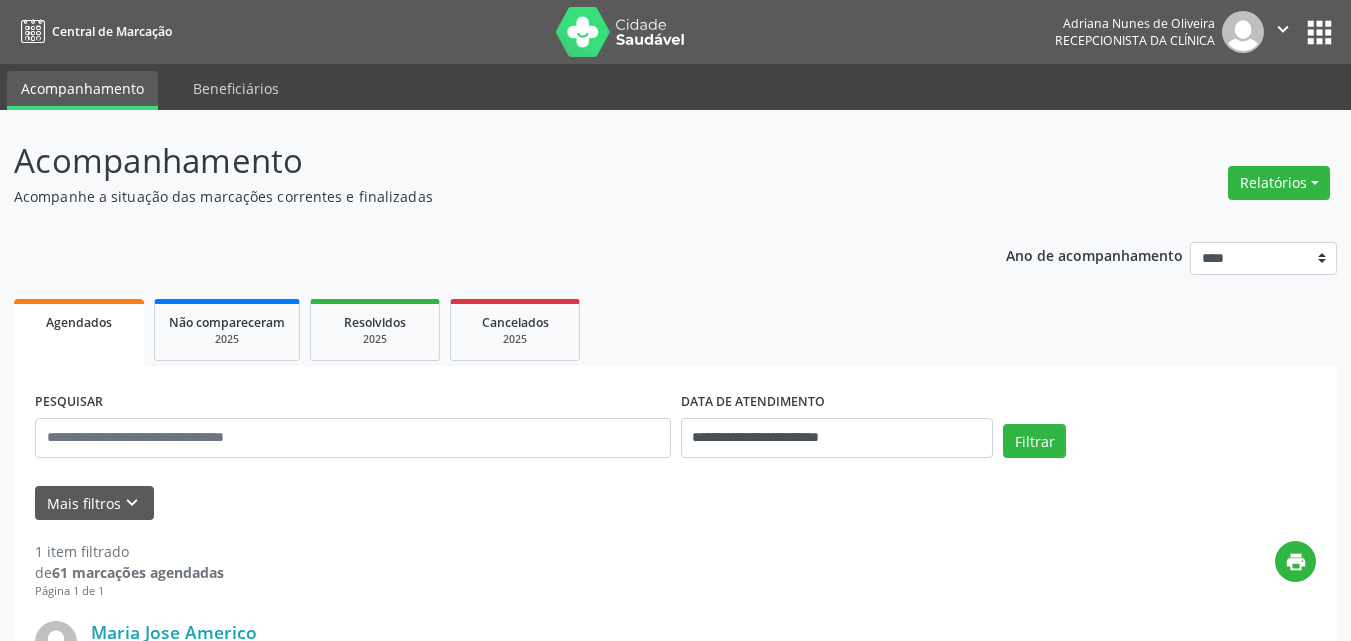 click on "**********" at bounding box center (675, 577) 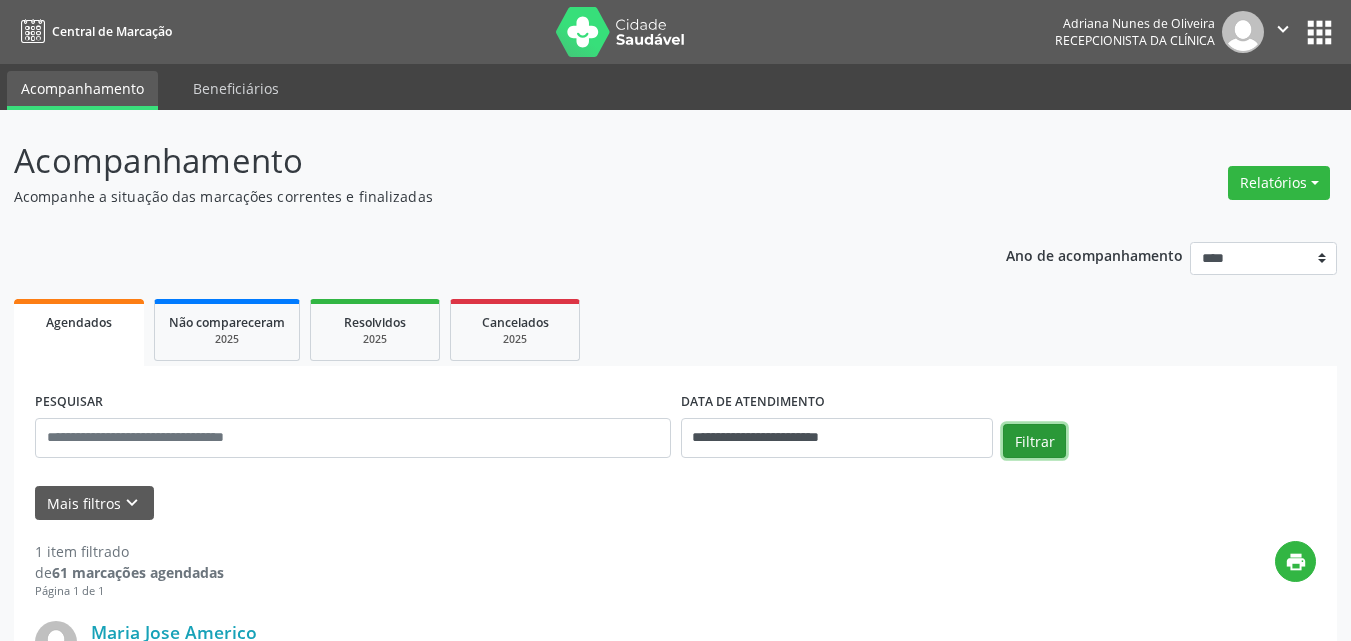 click on "Filtrar" at bounding box center (1034, 441) 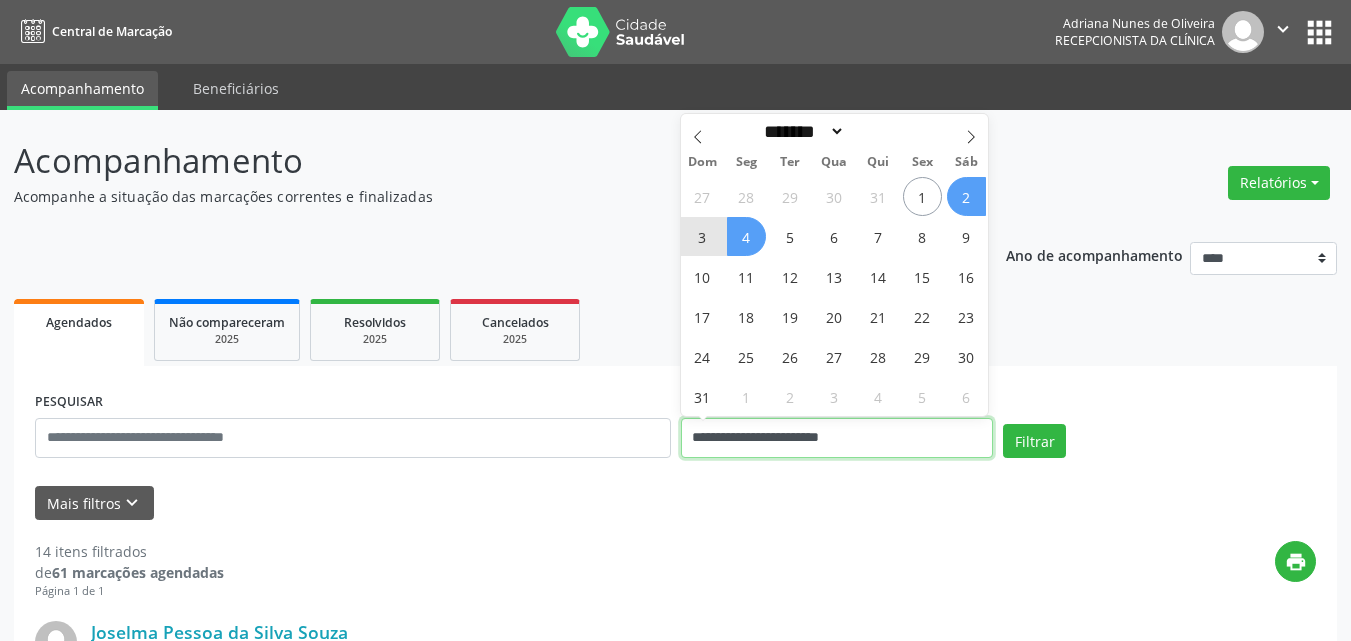 click on "**********" at bounding box center [837, 438] 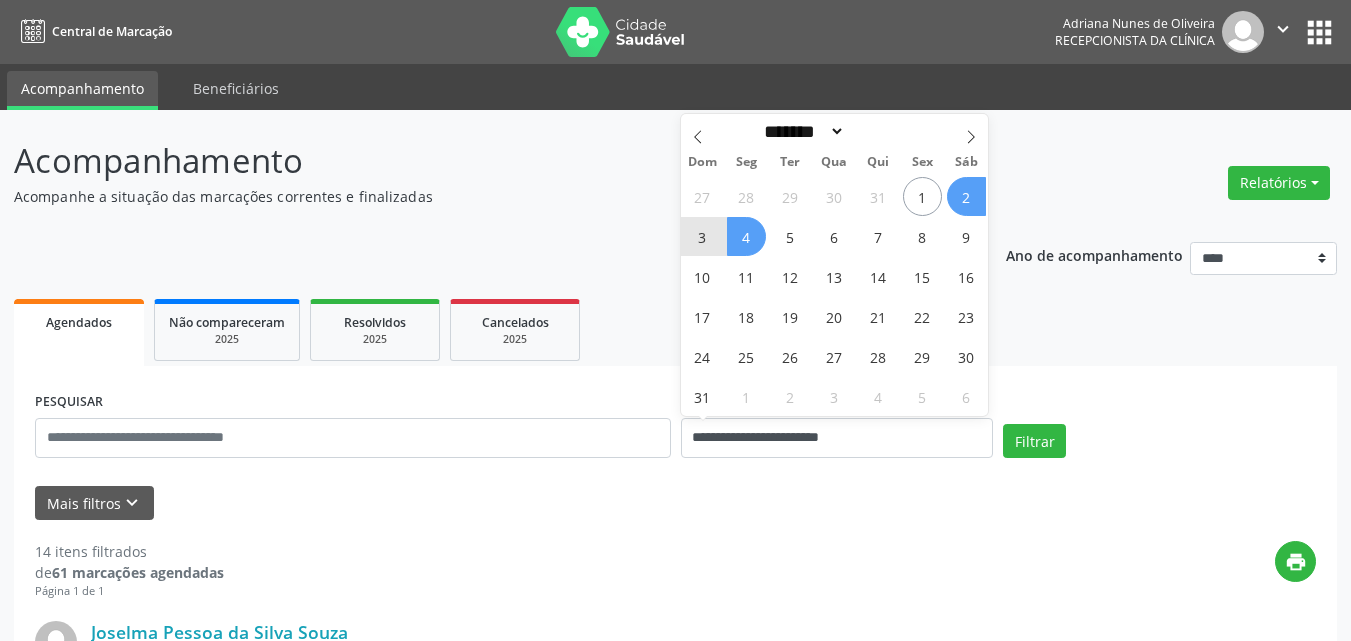 click on "4" at bounding box center (746, 236) 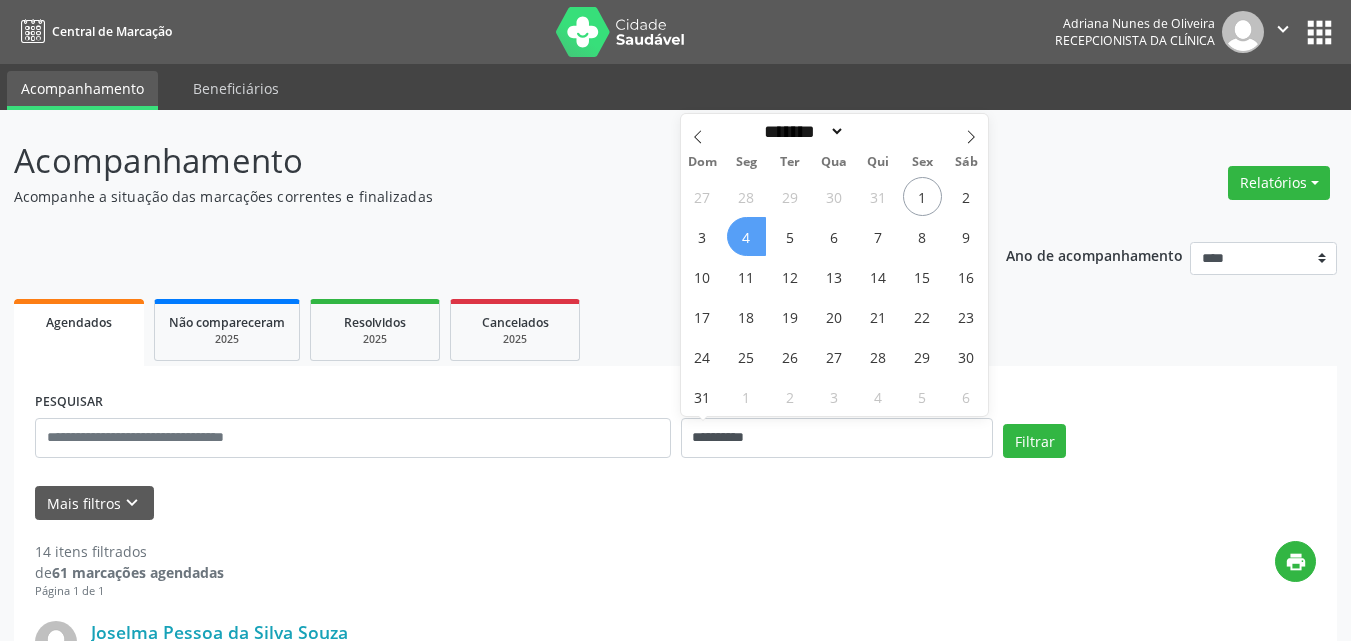 click on "4" at bounding box center (746, 236) 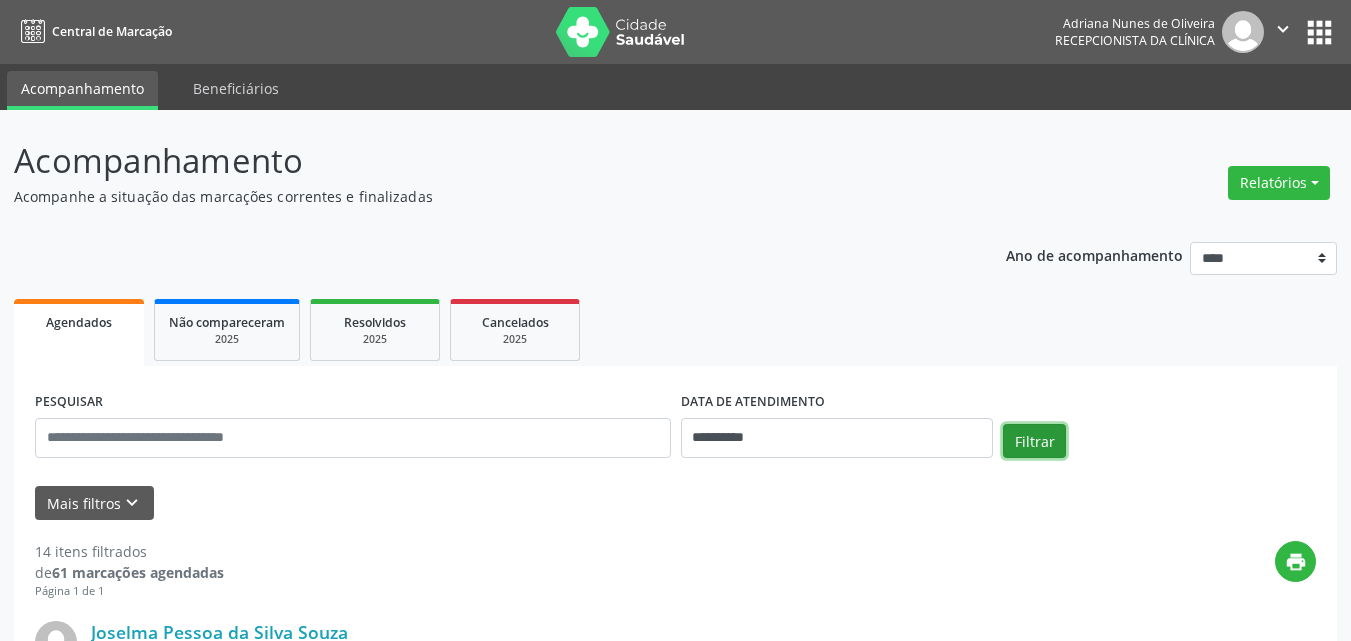 click on "Filtrar" at bounding box center [1034, 441] 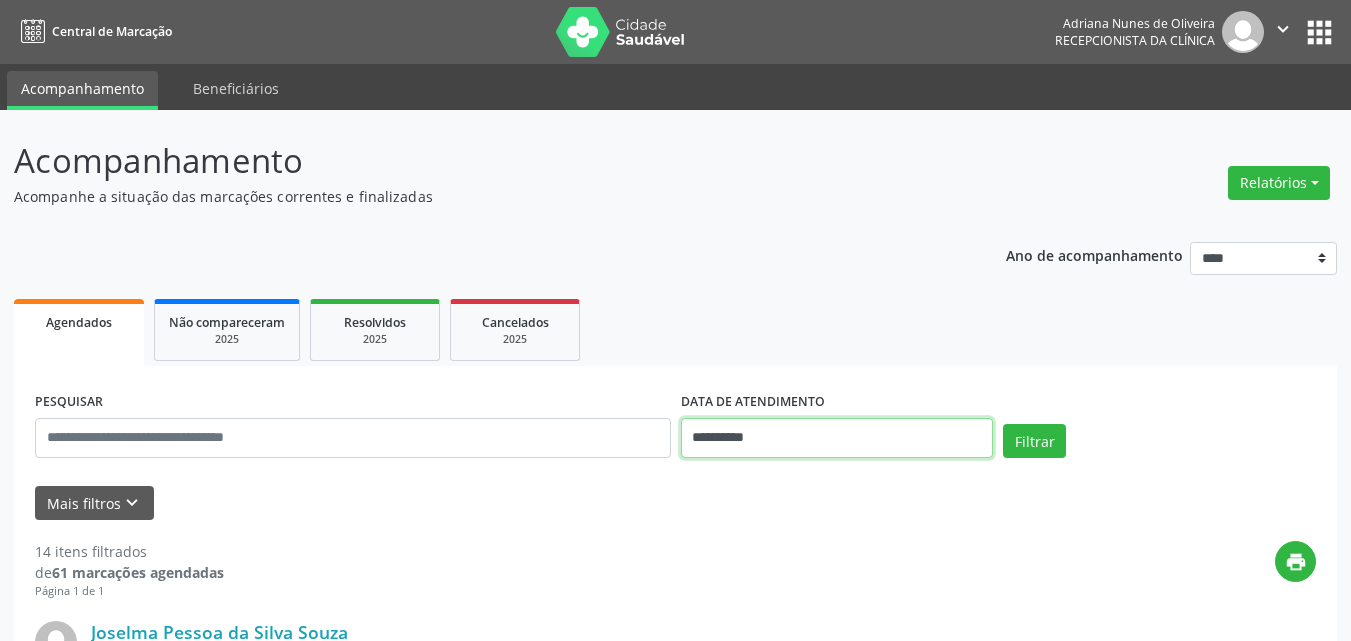 click on "**********" at bounding box center [837, 438] 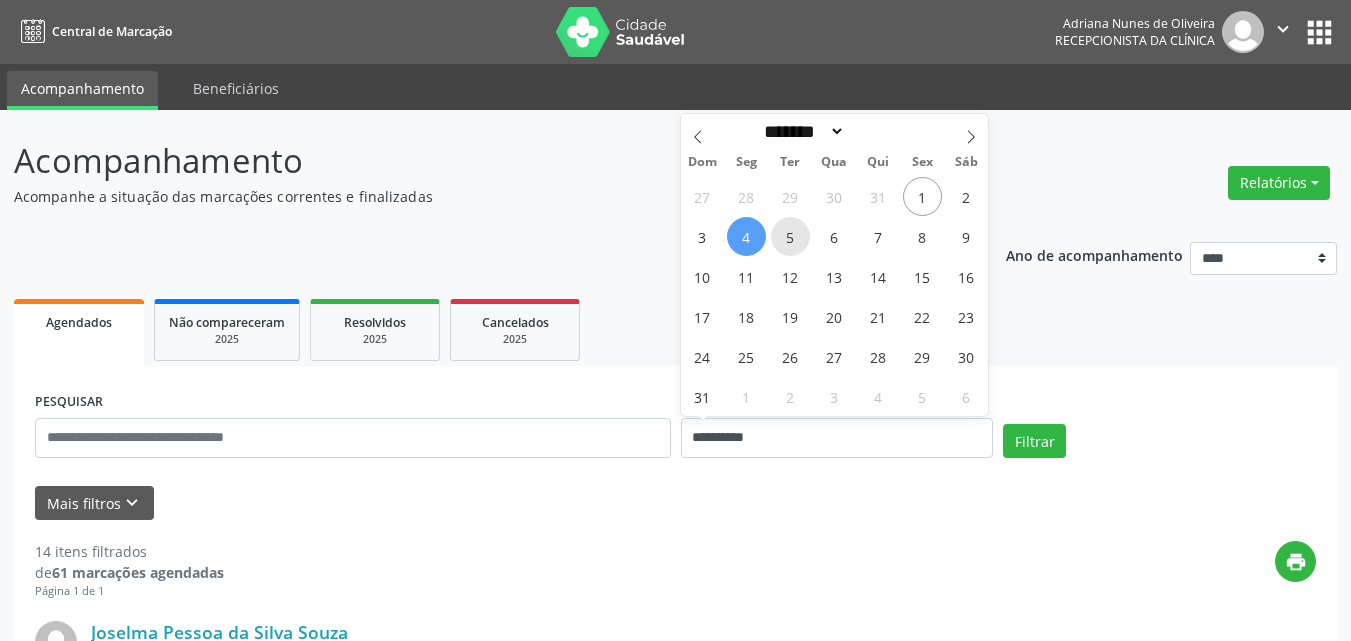 click on "5" at bounding box center [790, 236] 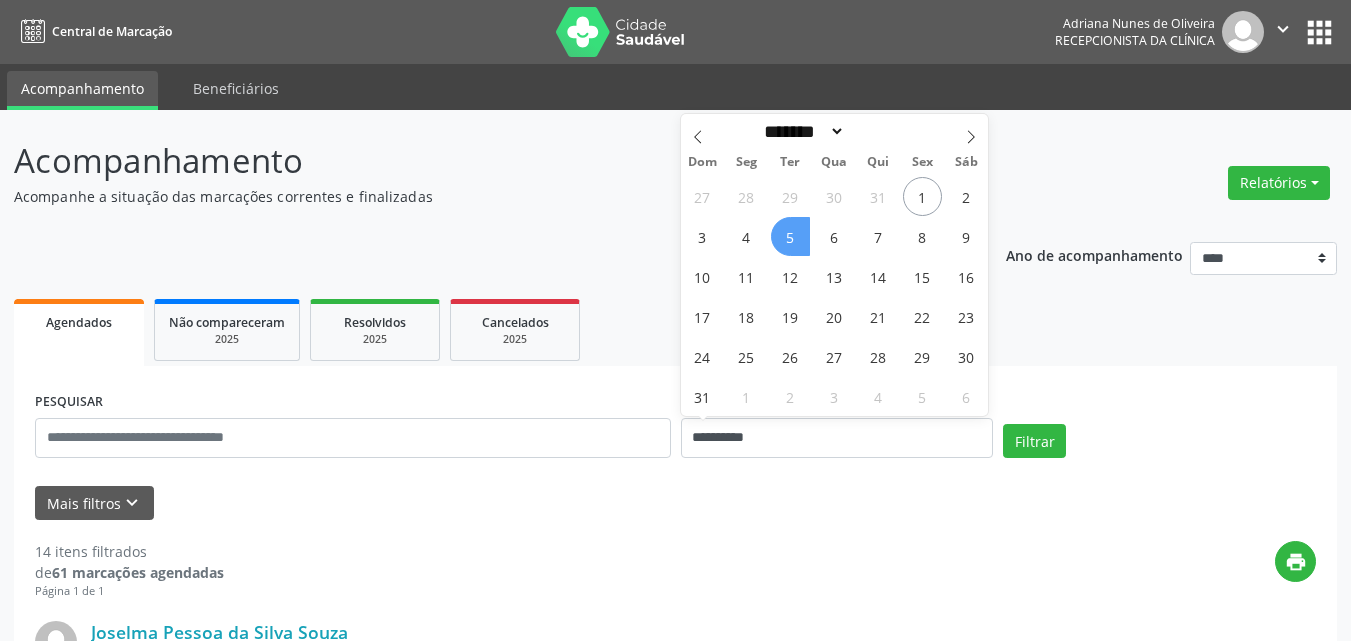 click on "5" at bounding box center (790, 236) 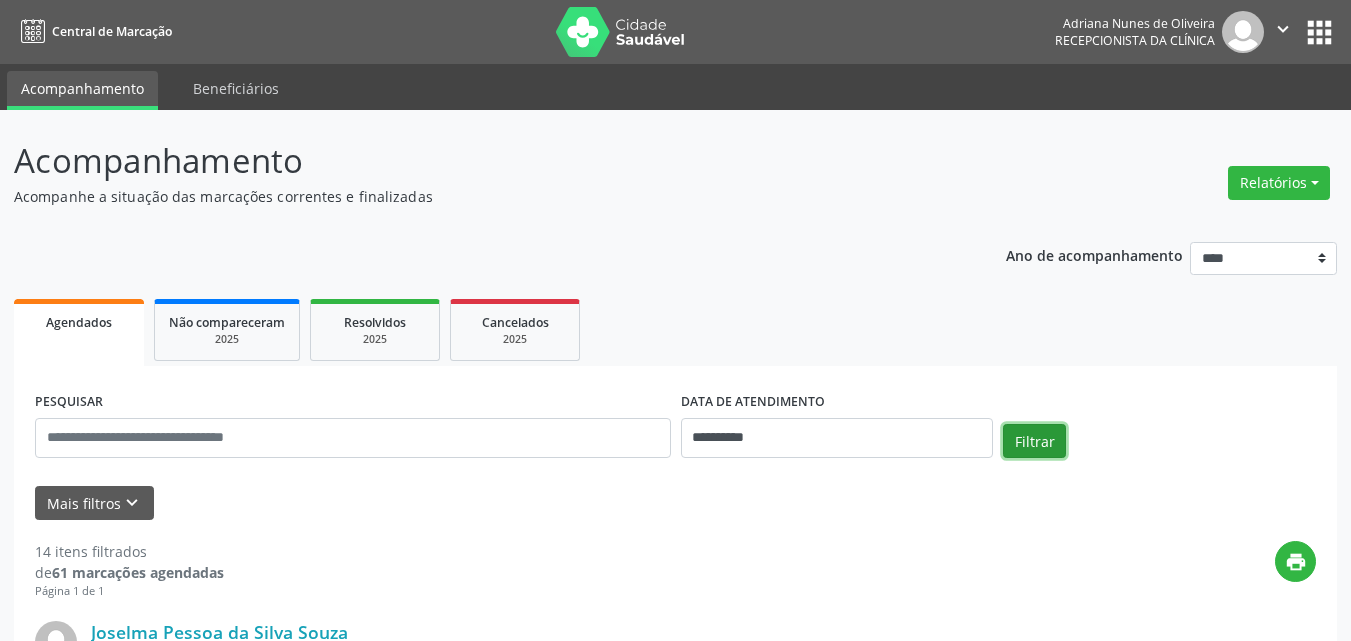click on "Filtrar" at bounding box center (1034, 441) 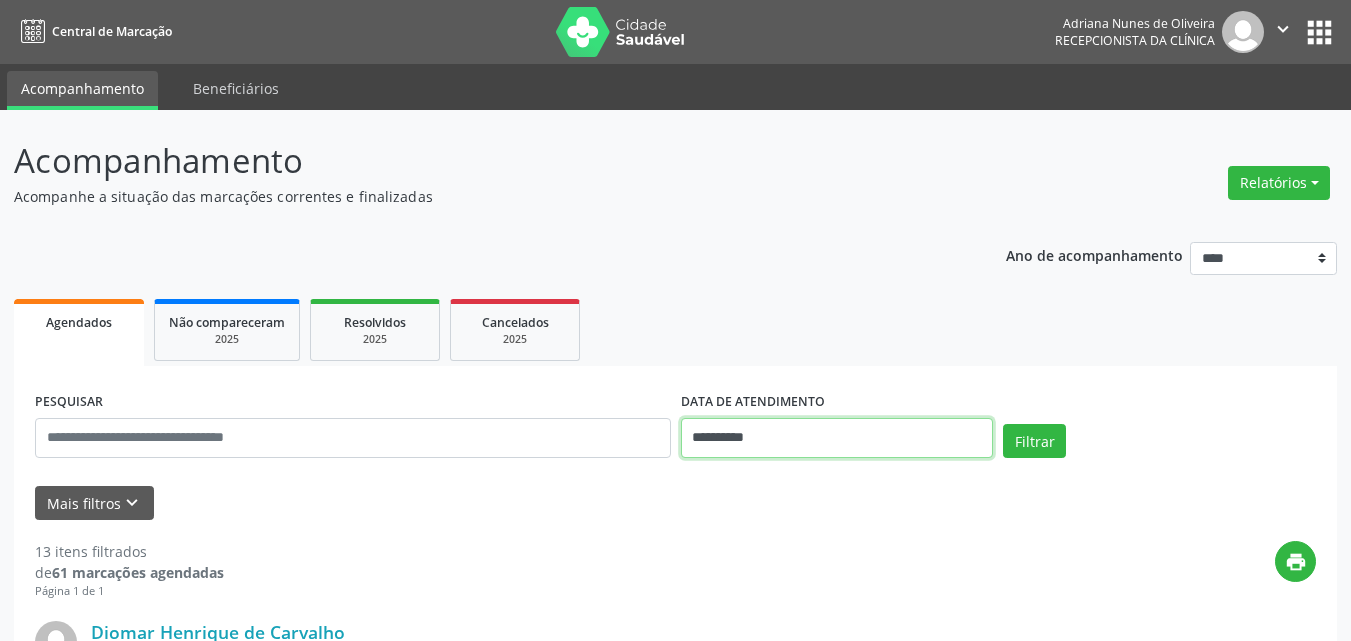 drag, startPoint x: 812, startPoint y: 436, endPoint x: 815, endPoint y: 426, distance: 10.440307 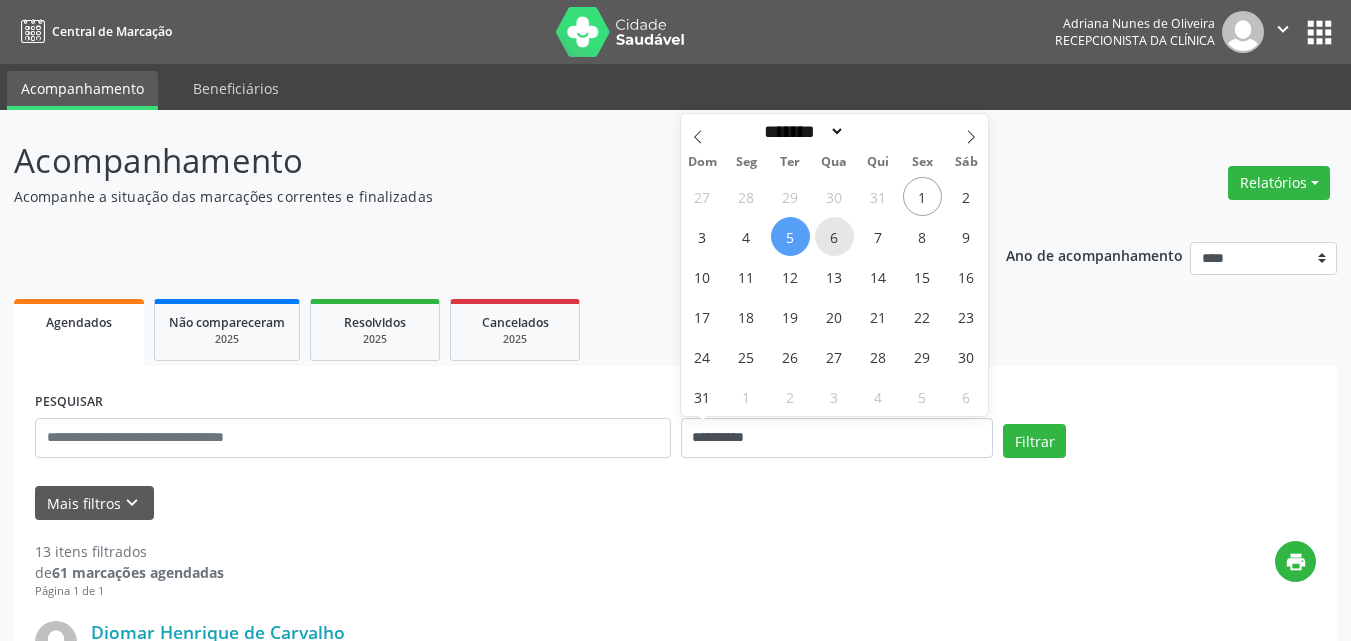 click on "6" at bounding box center [834, 236] 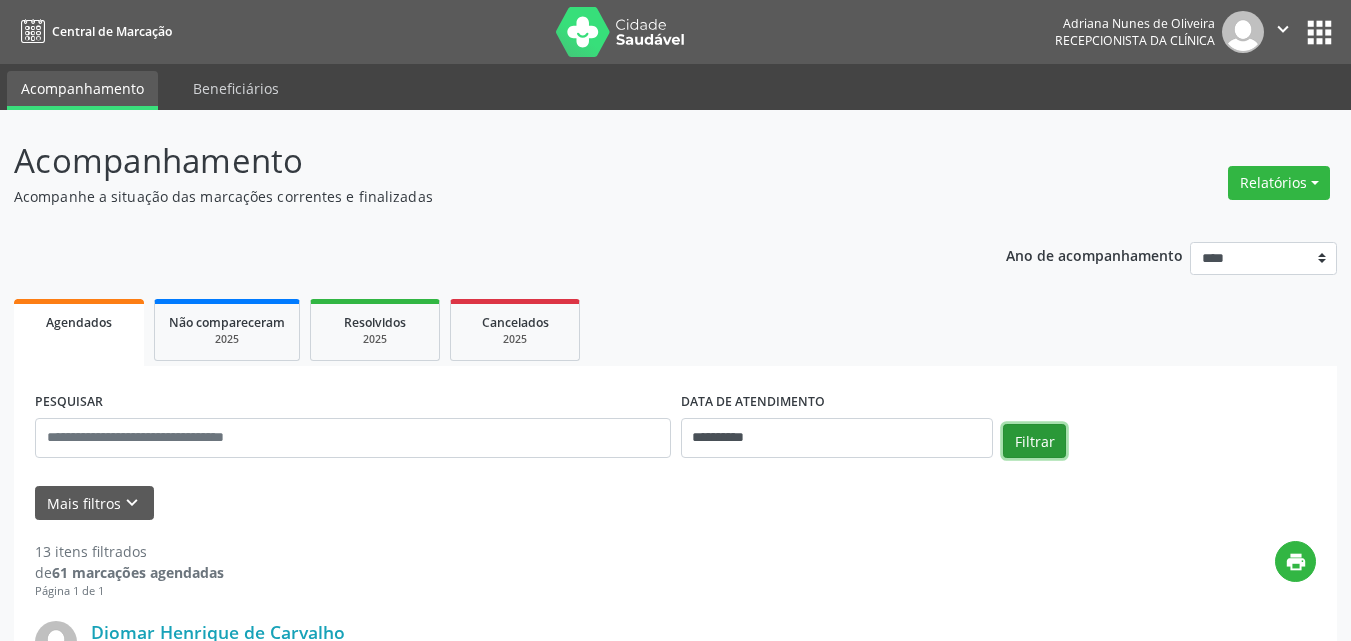 click on "Filtrar" at bounding box center (1034, 441) 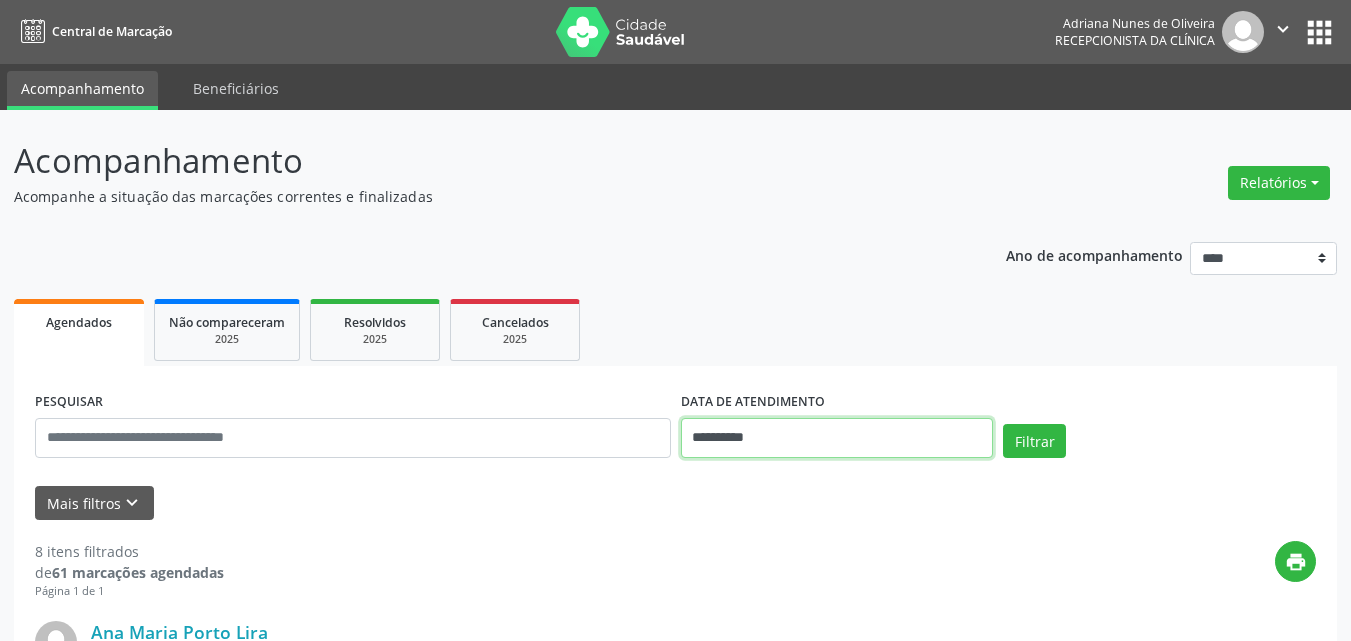 click on "**********" at bounding box center [837, 438] 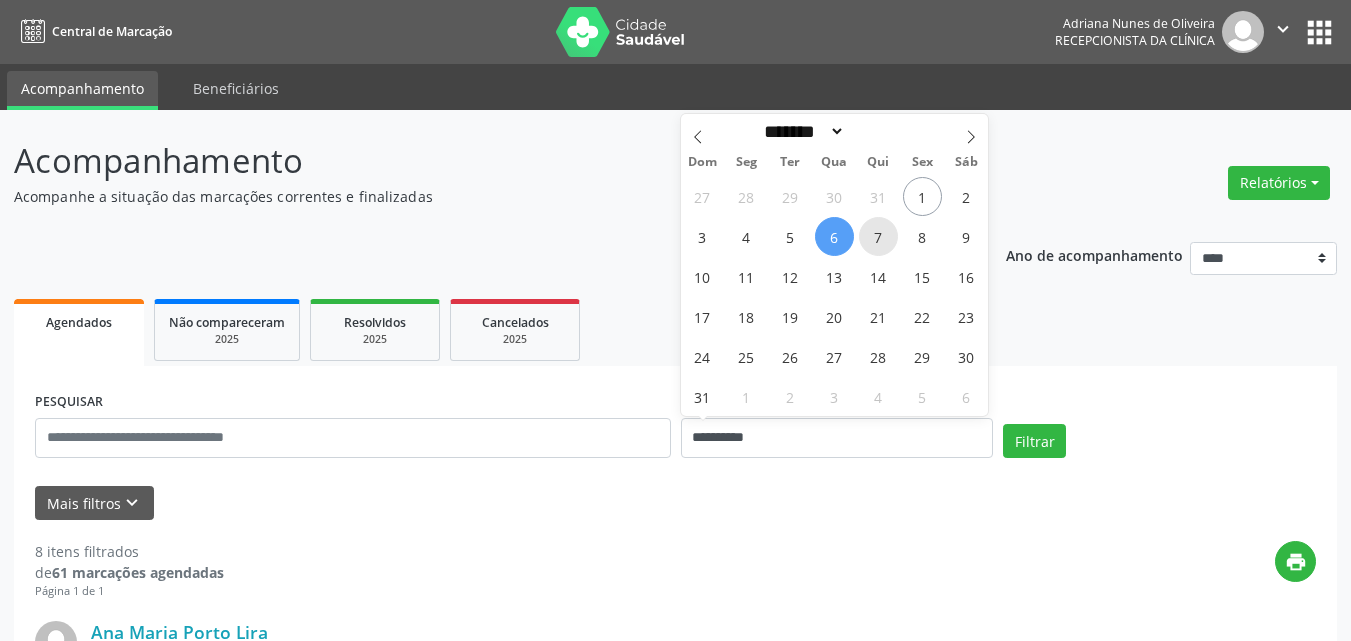 click on "7" at bounding box center (878, 236) 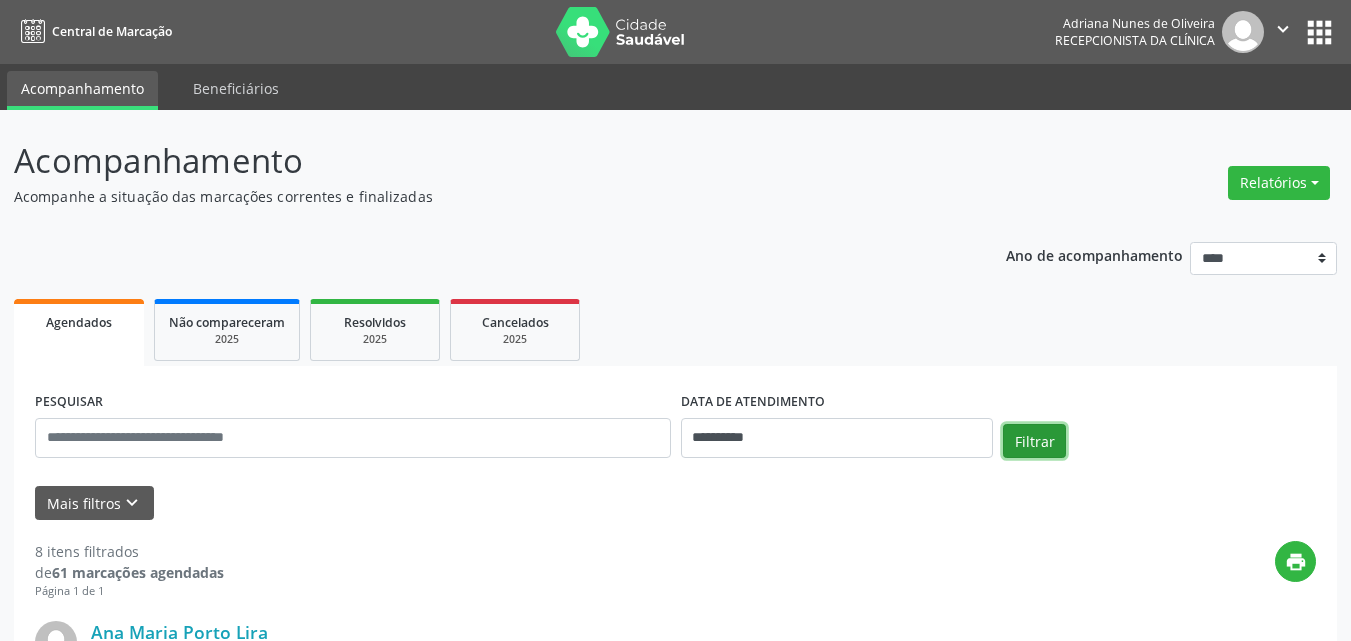 click on "Filtrar" at bounding box center [1034, 441] 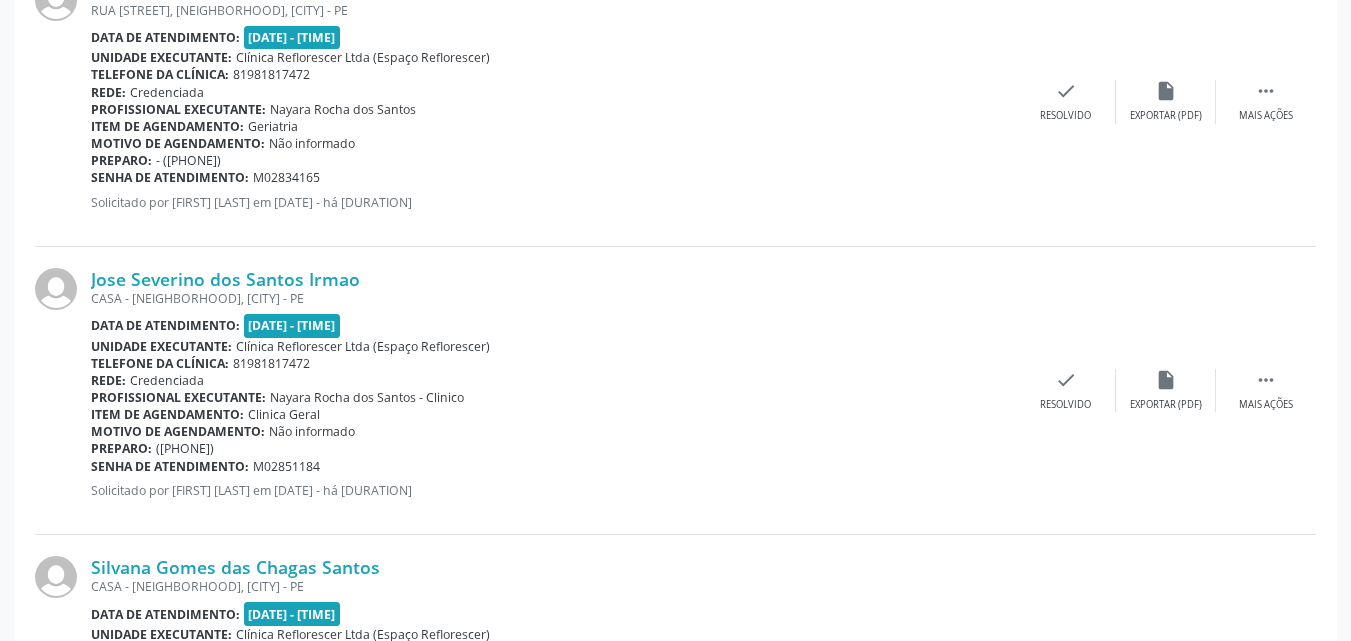 scroll, scrollTop: 2587, scrollLeft: 0, axis: vertical 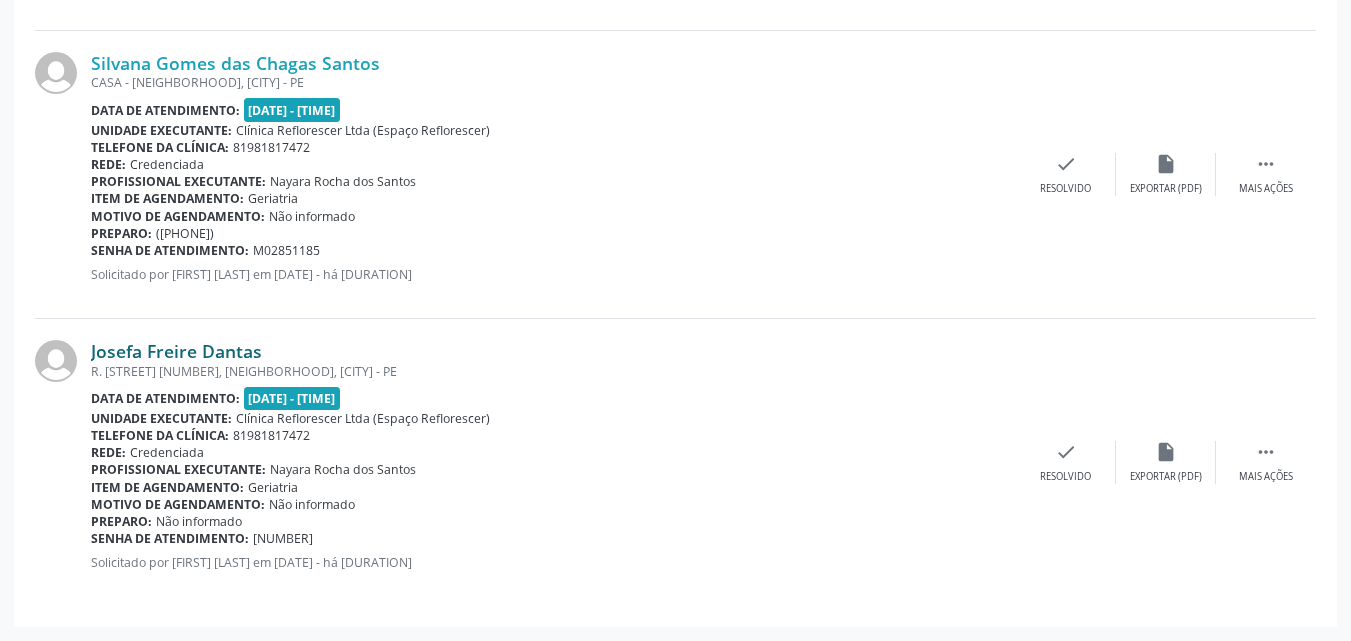click on "Josefa Freire Dantas" at bounding box center (176, 351) 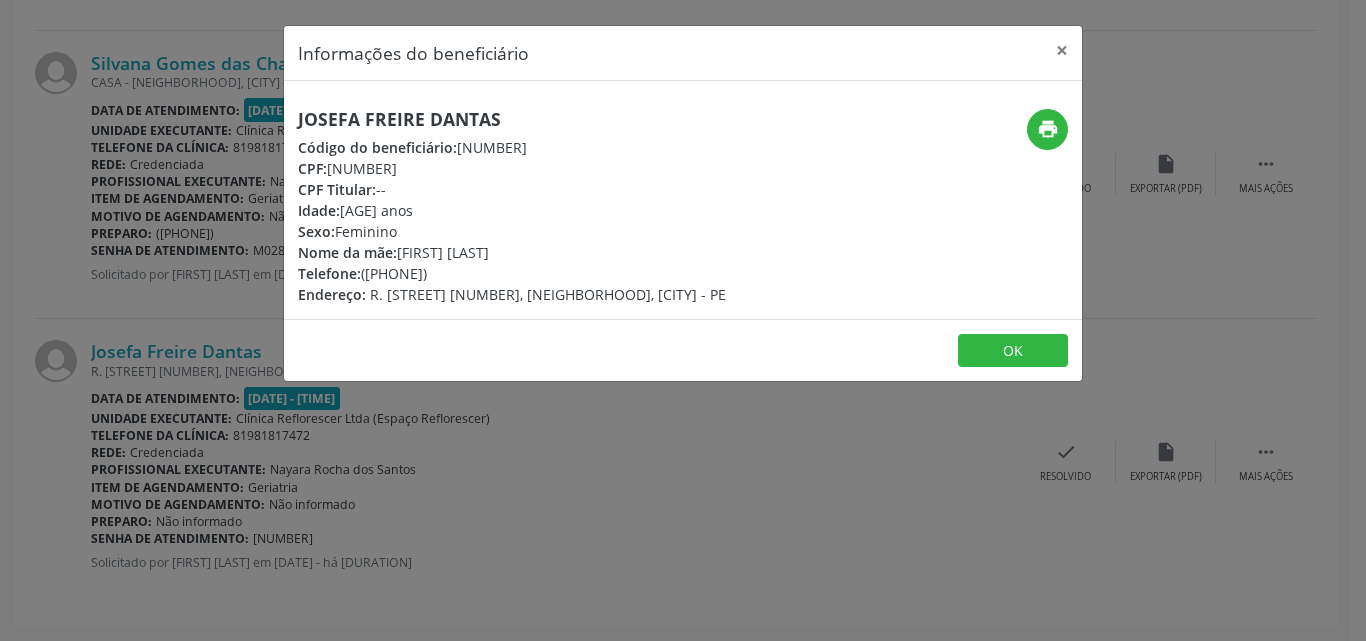 drag, startPoint x: 295, startPoint y: 111, endPoint x: 543, endPoint y: 110, distance: 248.00201 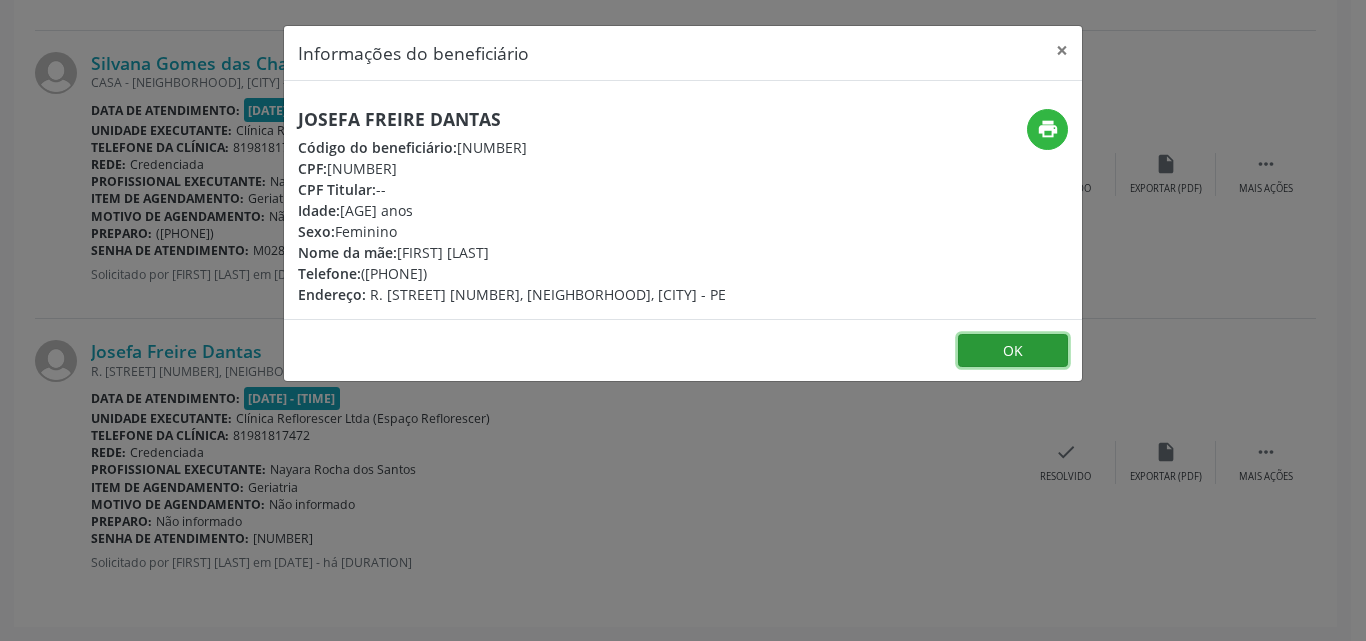 click on "OK" at bounding box center [1013, 351] 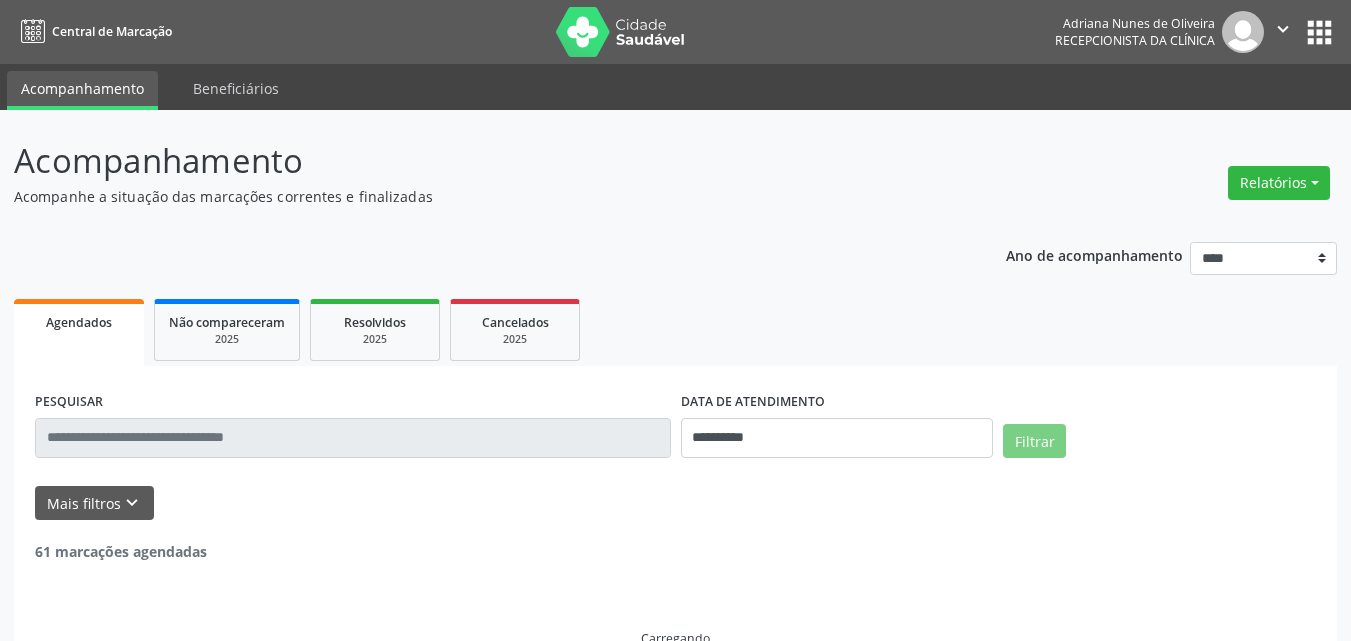 scroll, scrollTop: 0, scrollLeft: 0, axis: both 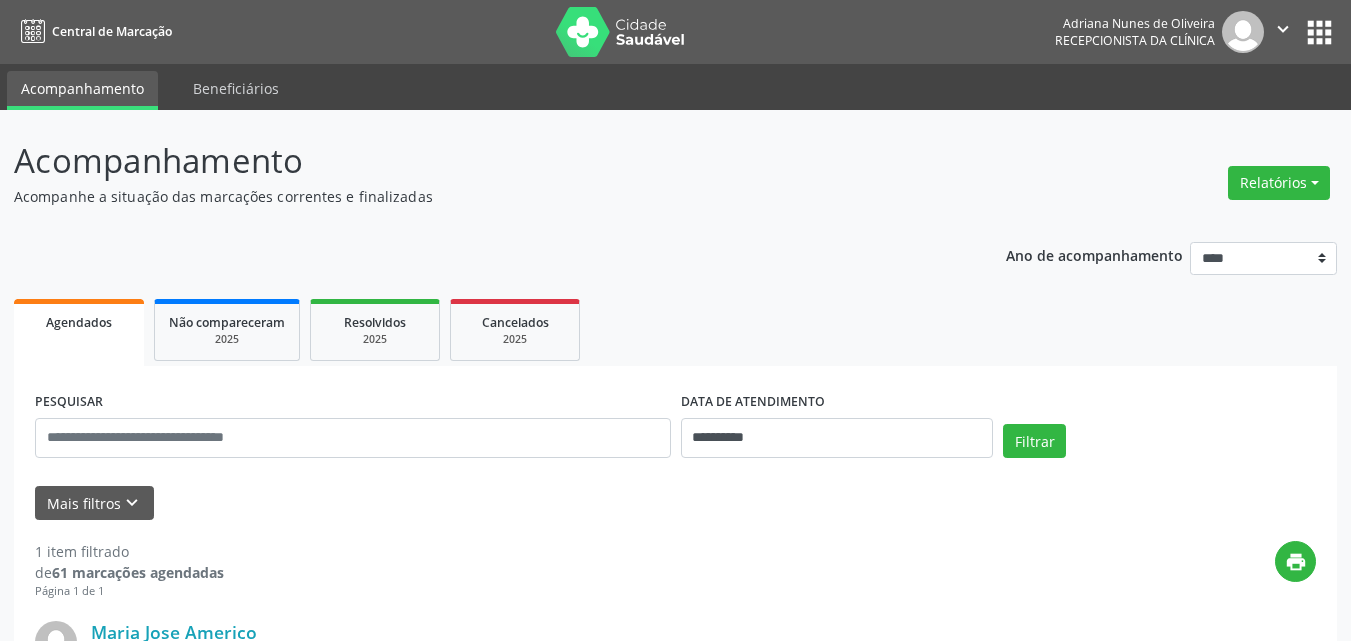 drag, startPoint x: 836, startPoint y: 9, endPoint x: 566, endPoint y: 209, distance: 336.00595 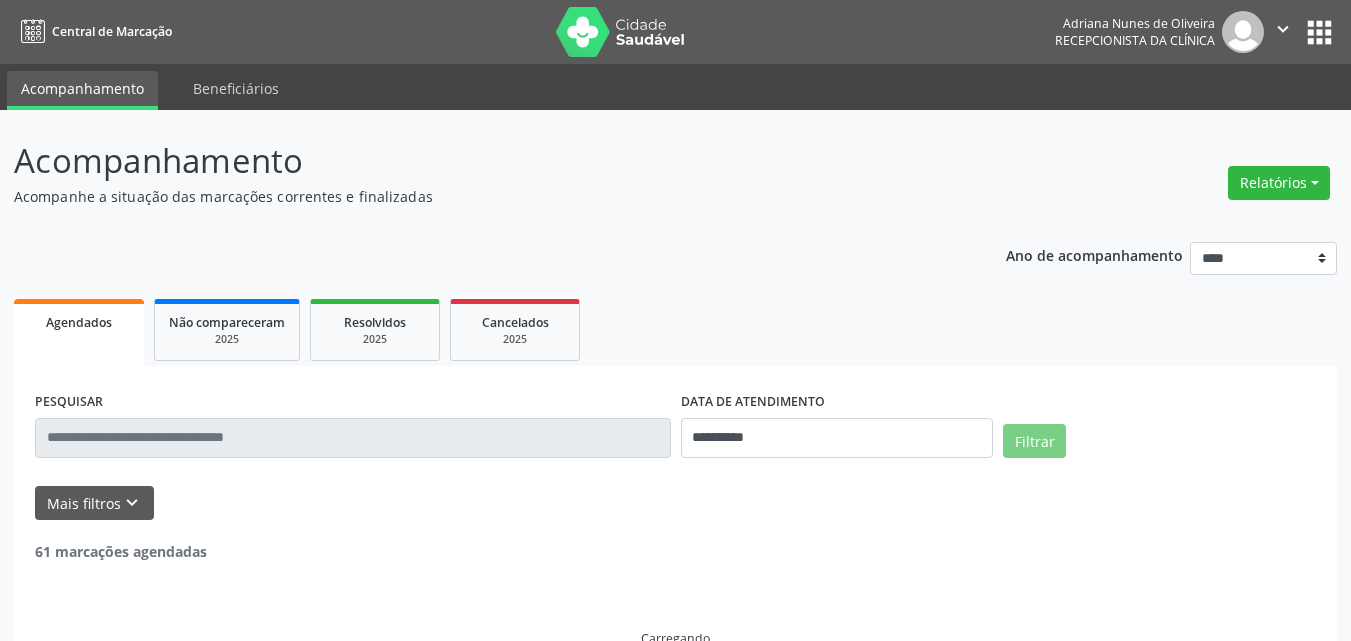 scroll, scrollTop: 0, scrollLeft: 0, axis: both 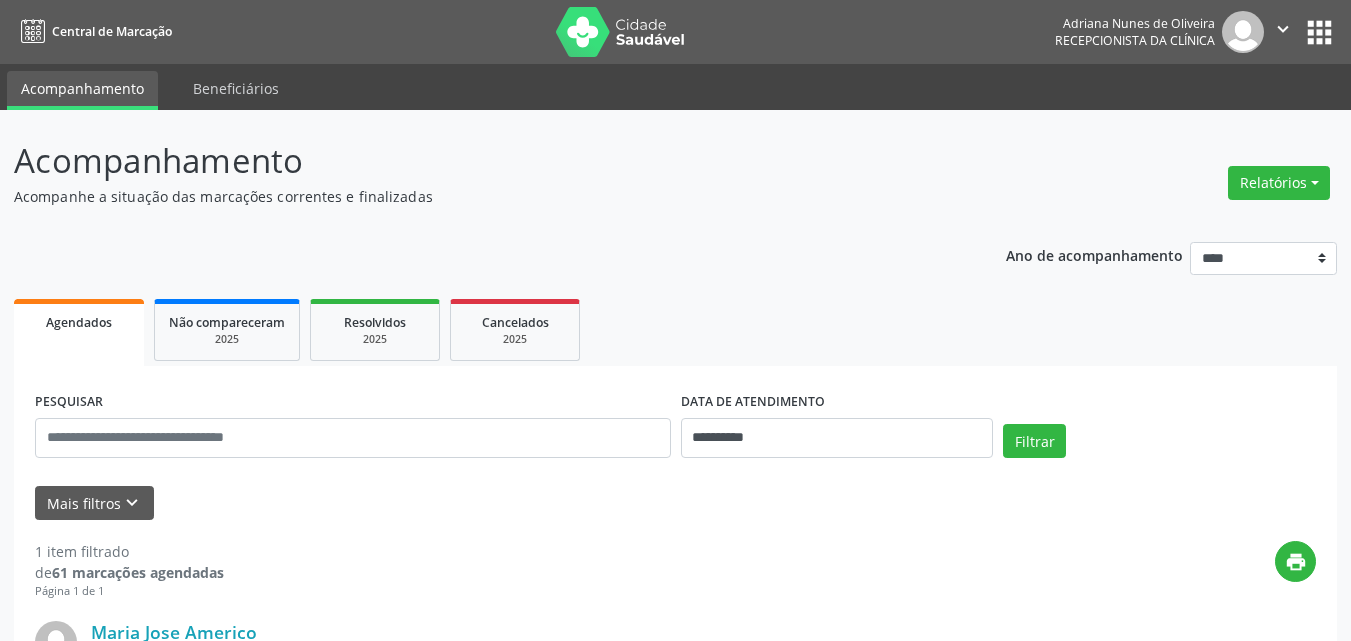 click on "Acompanhe a situação das marcações correntes e finalizadas" at bounding box center (477, 196) 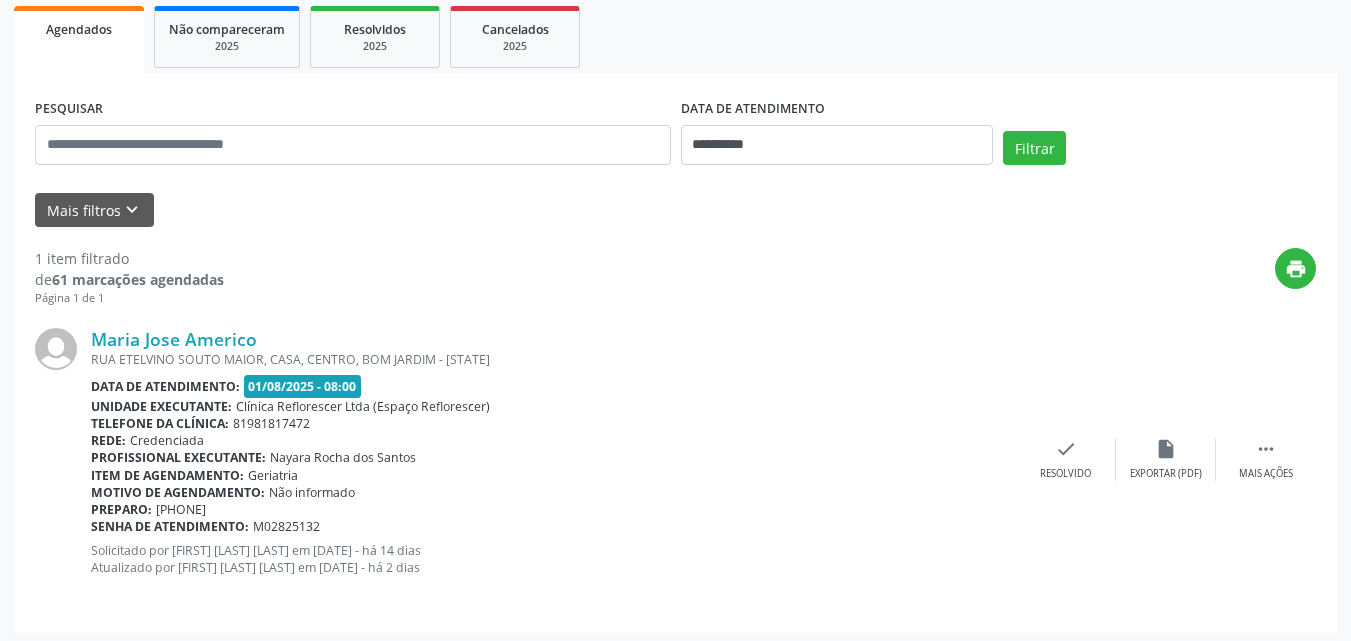 scroll, scrollTop: 299, scrollLeft: 0, axis: vertical 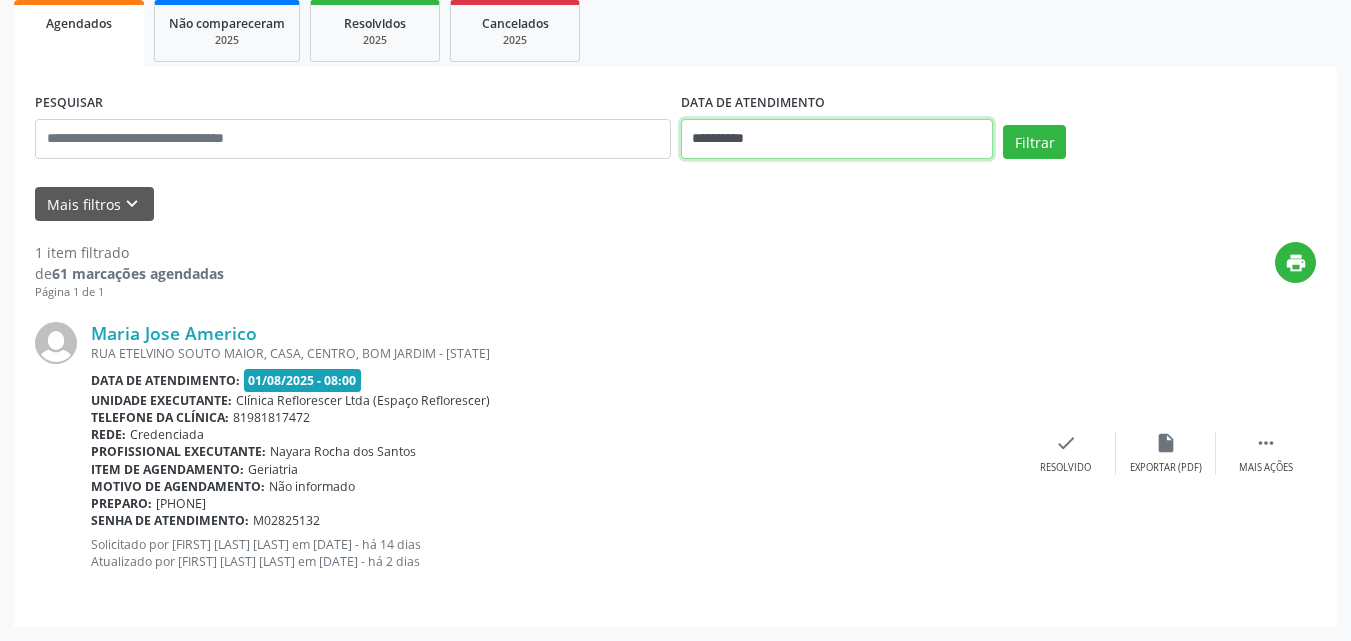 click on "**********" at bounding box center (837, 139) 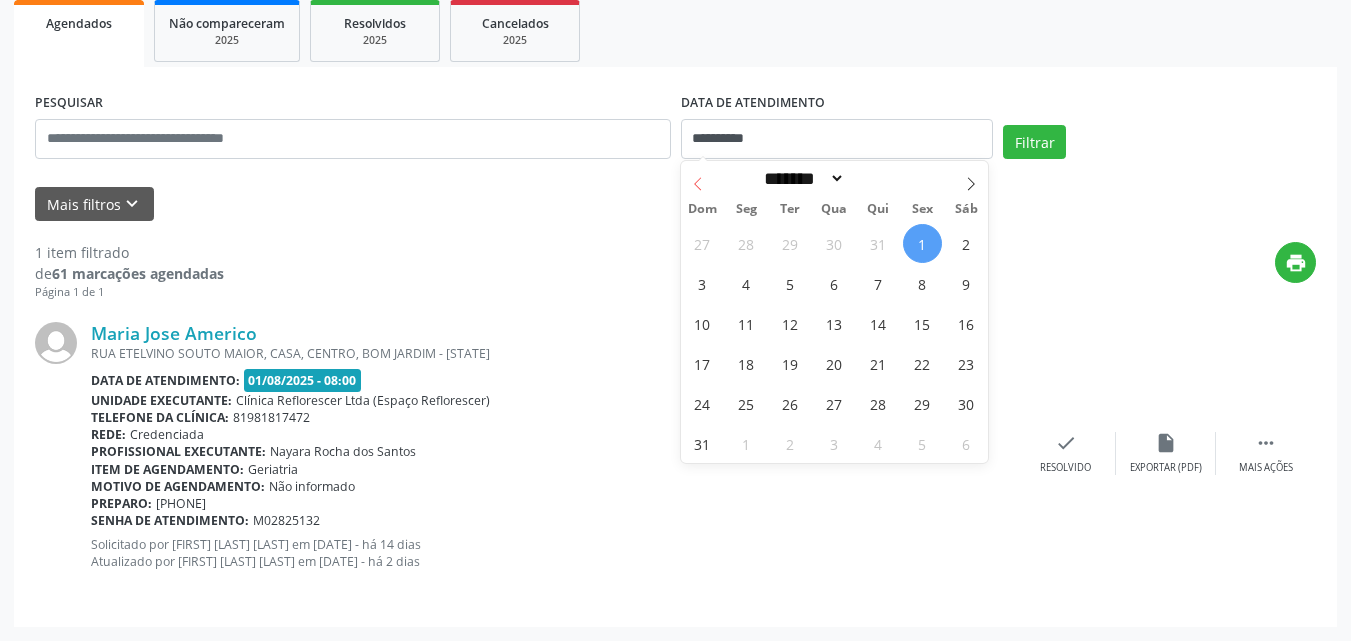 click 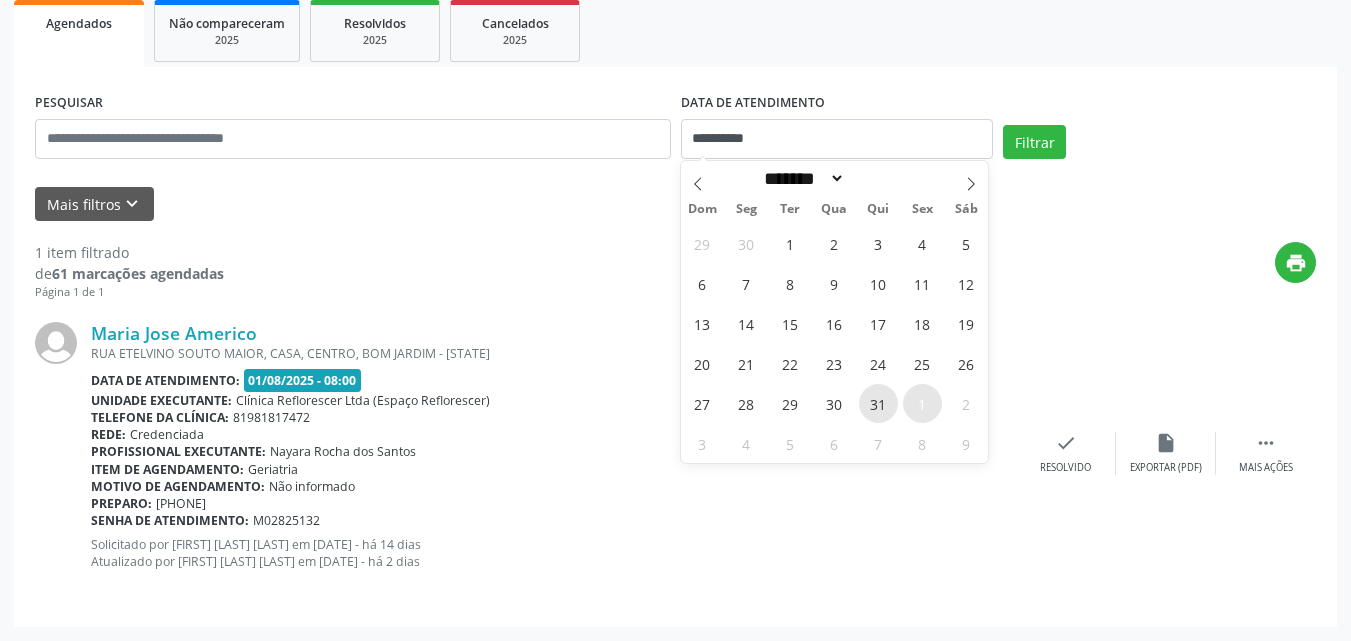 click on "31" at bounding box center [878, 403] 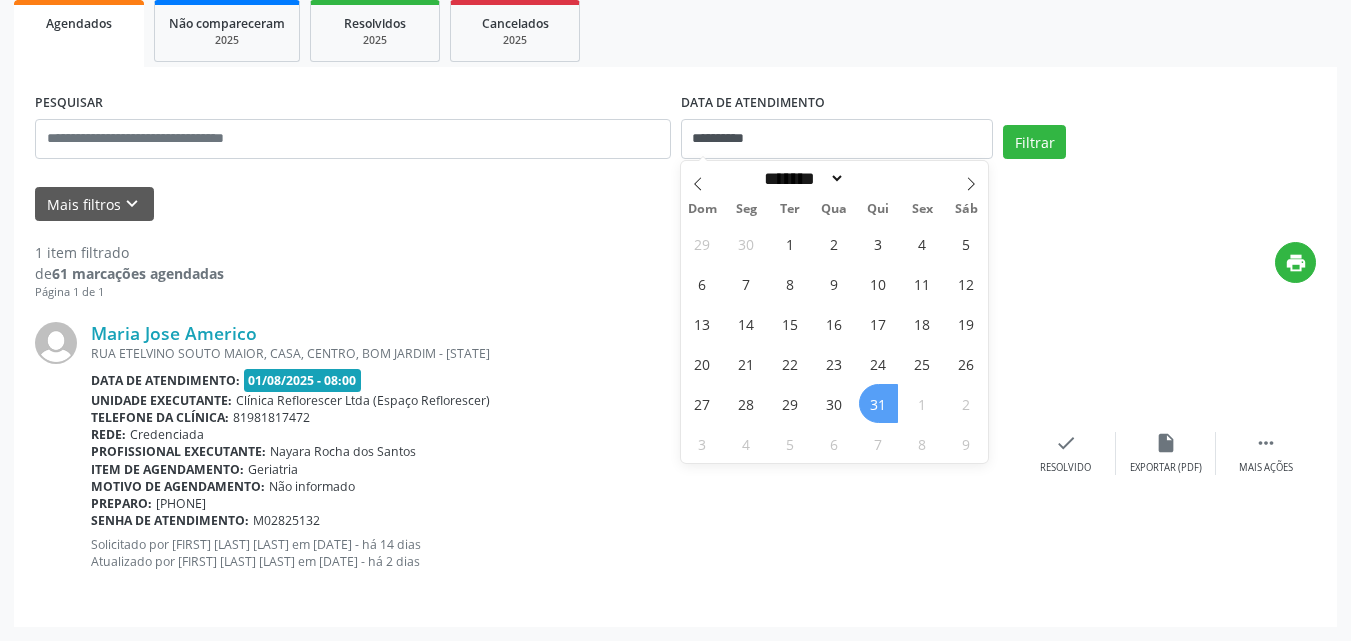 click on "31" at bounding box center (878, 403) 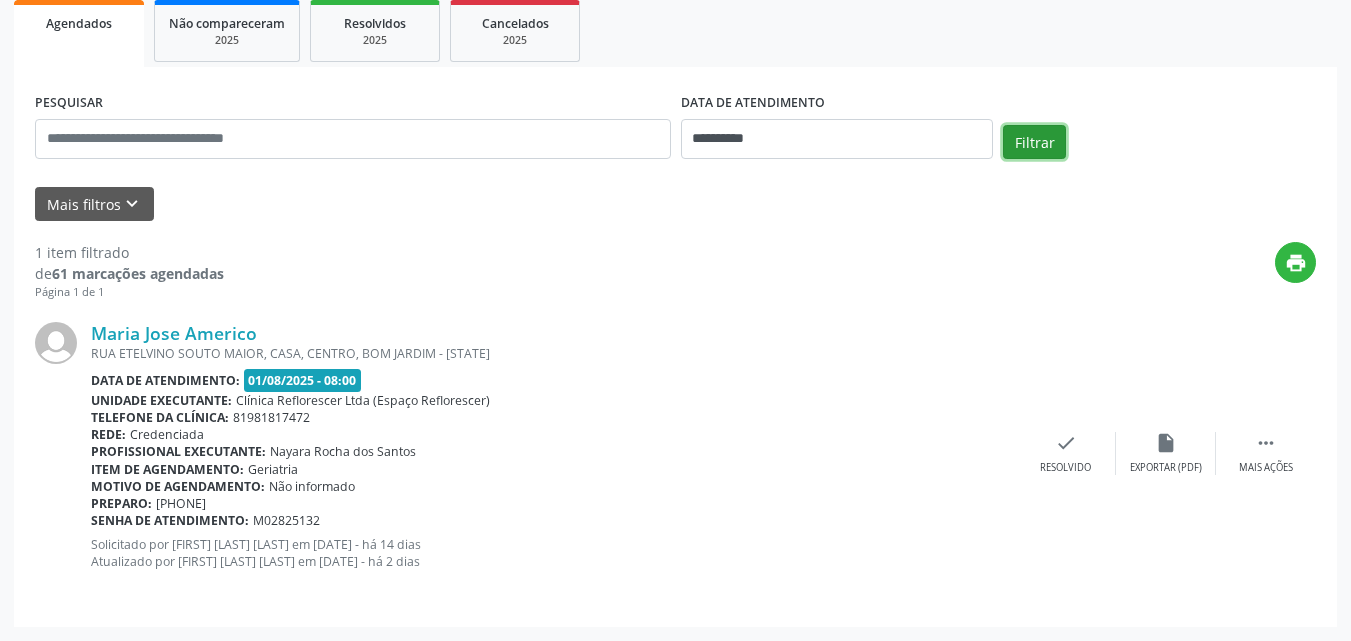click on "Filtrar" at bounding box center (1034, 142) 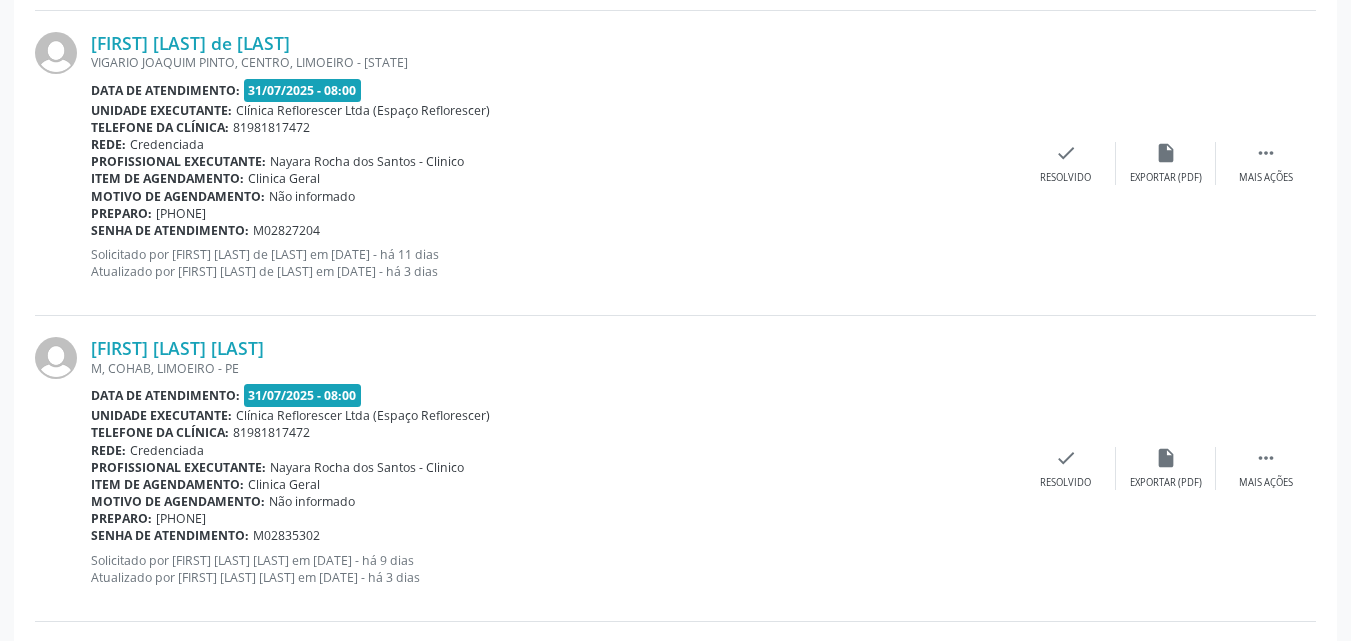 scroll, scrollTop: 2799, scrollLeft: 0, axis: vertical 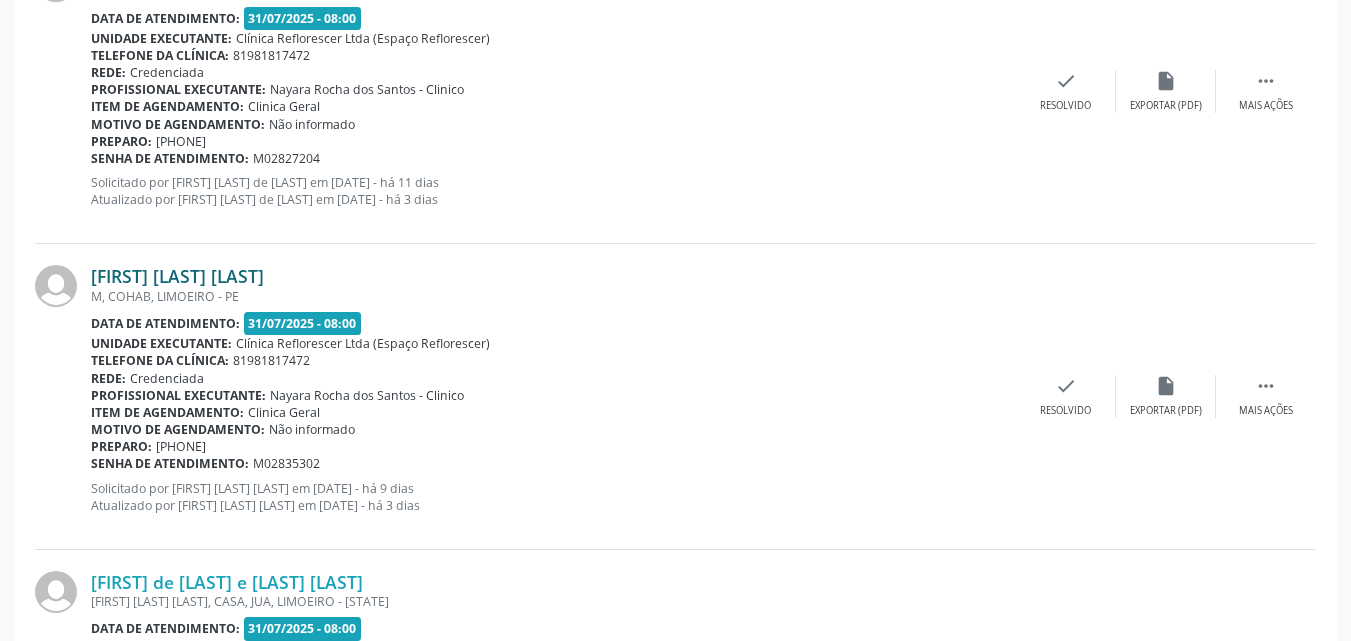 click on "Ana Carla da Silva Vasconcelos" at bounding box center [177, 276] 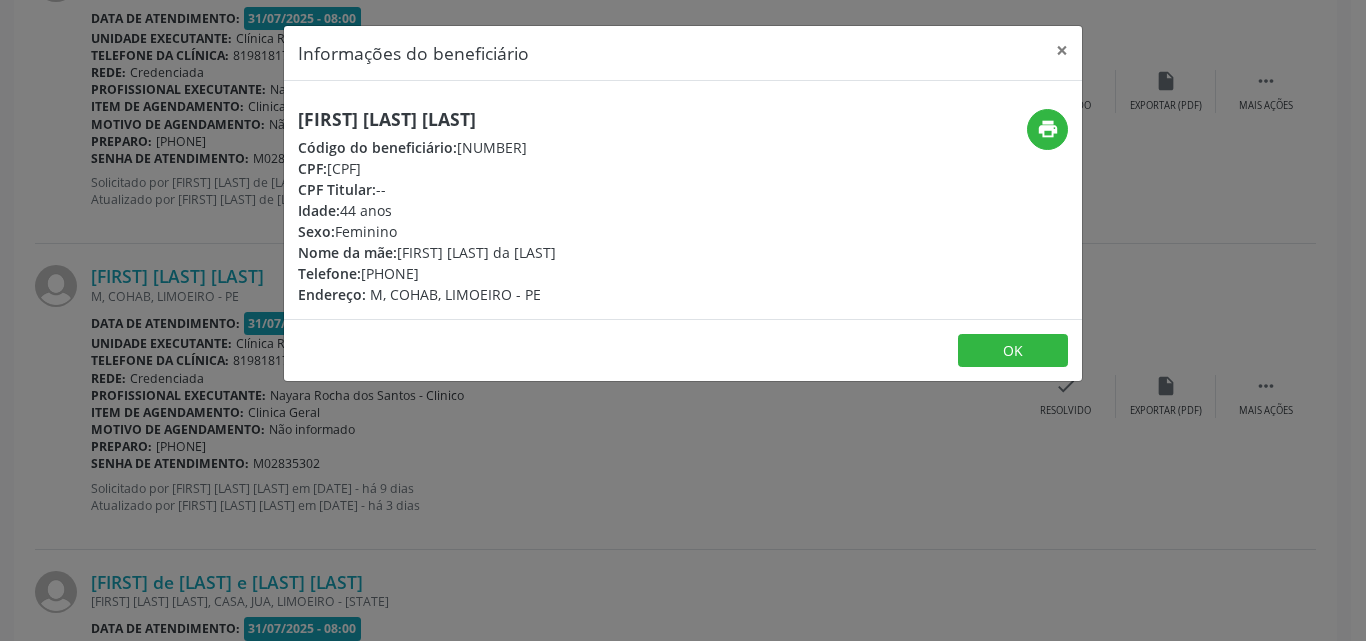 drag, startPoint x: 299, startPoint y: 120, endPoint x: 643, endPoint y: 116, distance: 344.02325 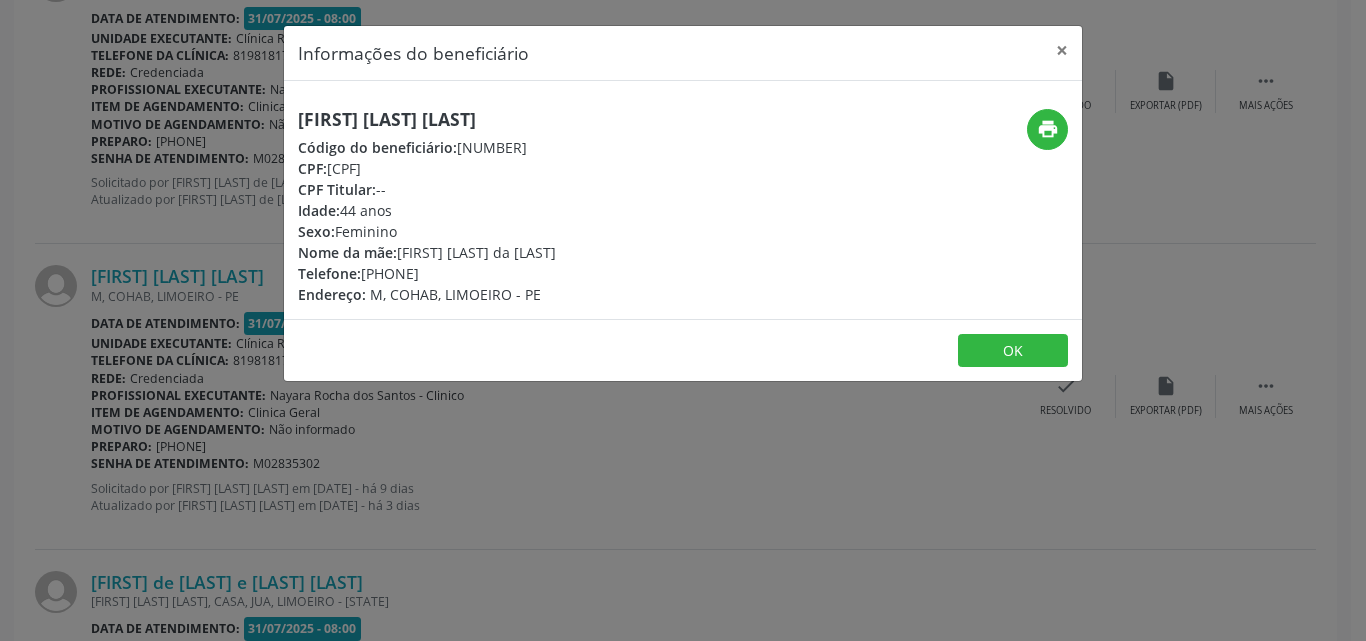 copy on "Ana Carla da Silva Vasconcelos" 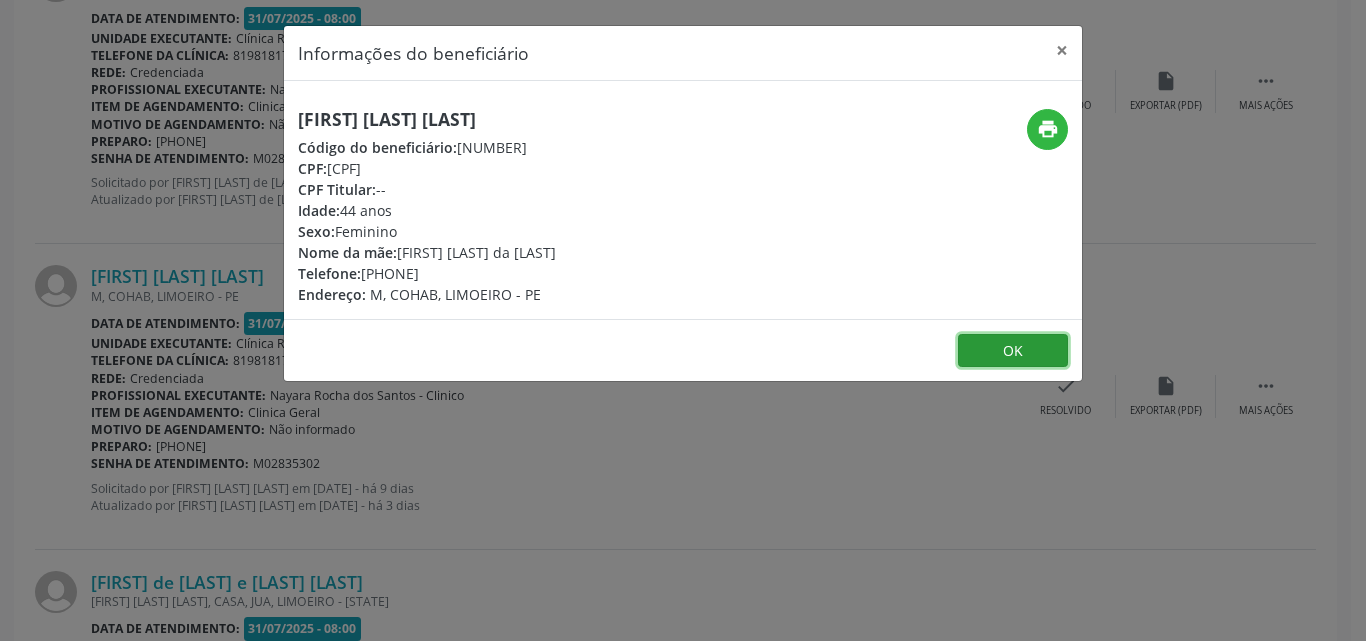 click on "OK" at bounding box center [1013, 351] 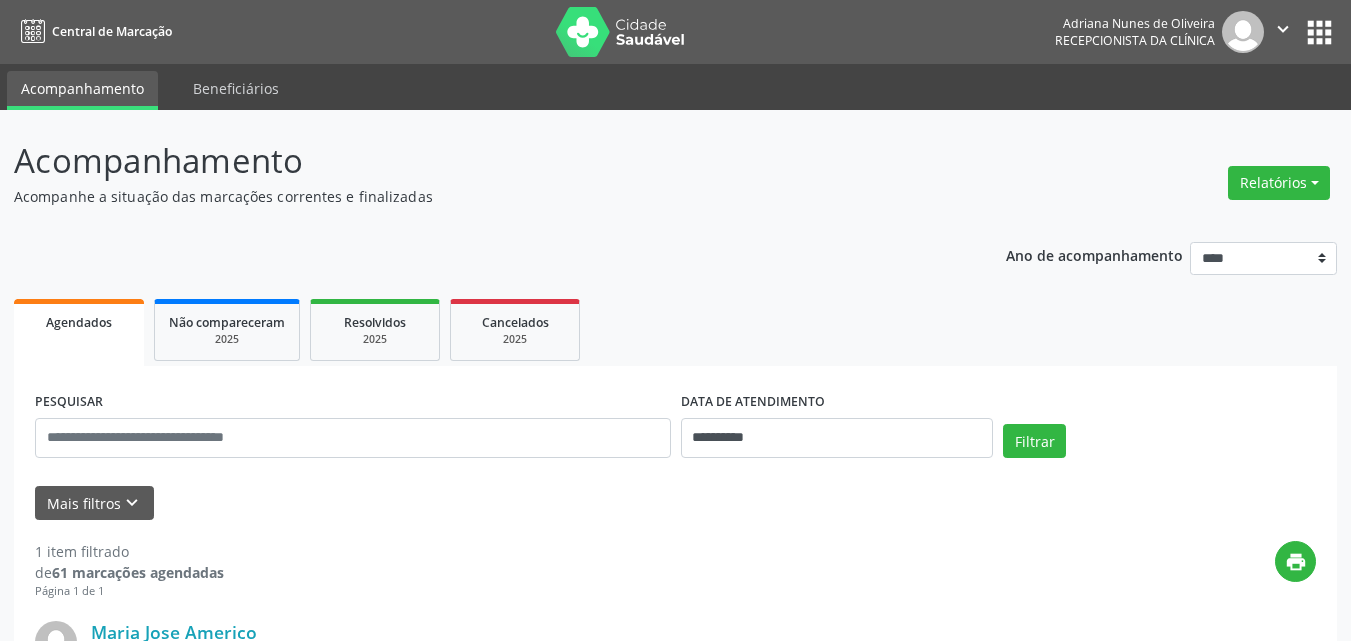 select on "*" 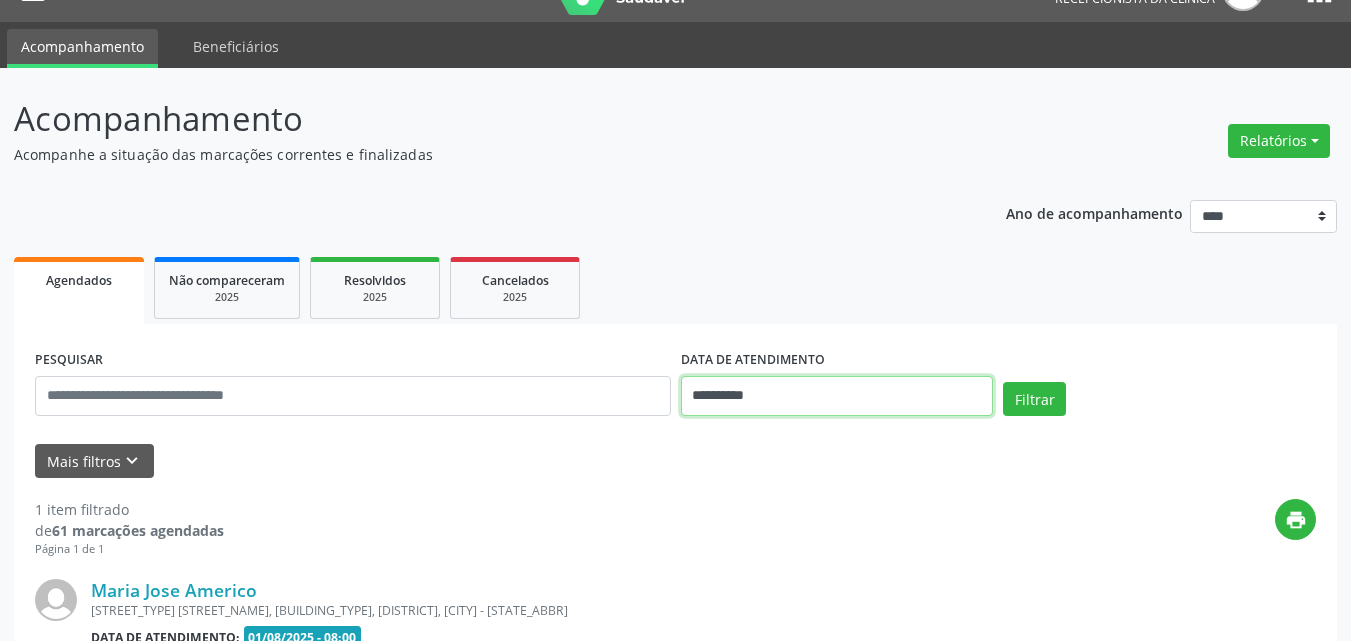 click on "**********" at bounding box center [837, 396] 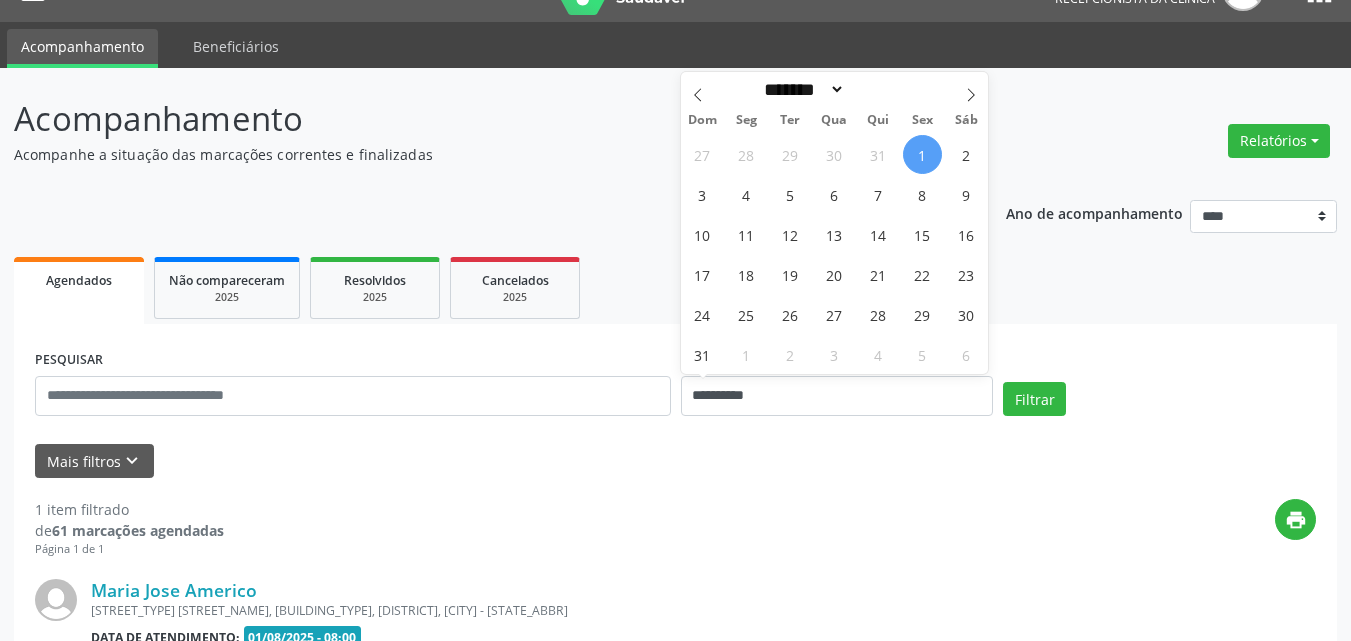 click on "27 28 29 30 31 1 2 3 4 5 6 7 8 9 10 11 12 13 14 15 16 17 18 19 20 21 22 23 24 25 26 27 28 29 30 31 1 2 3 4 5 6" at bounding box center [835, 254] 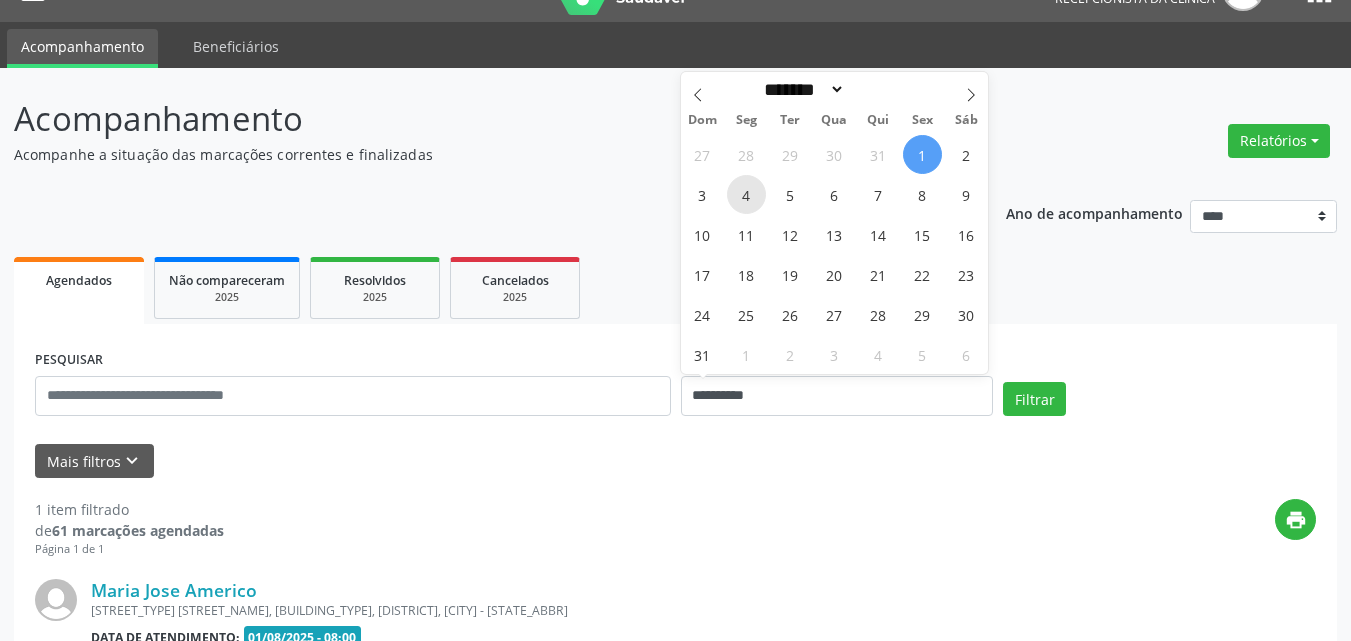 click on "4" at bounding box center (746, 194) 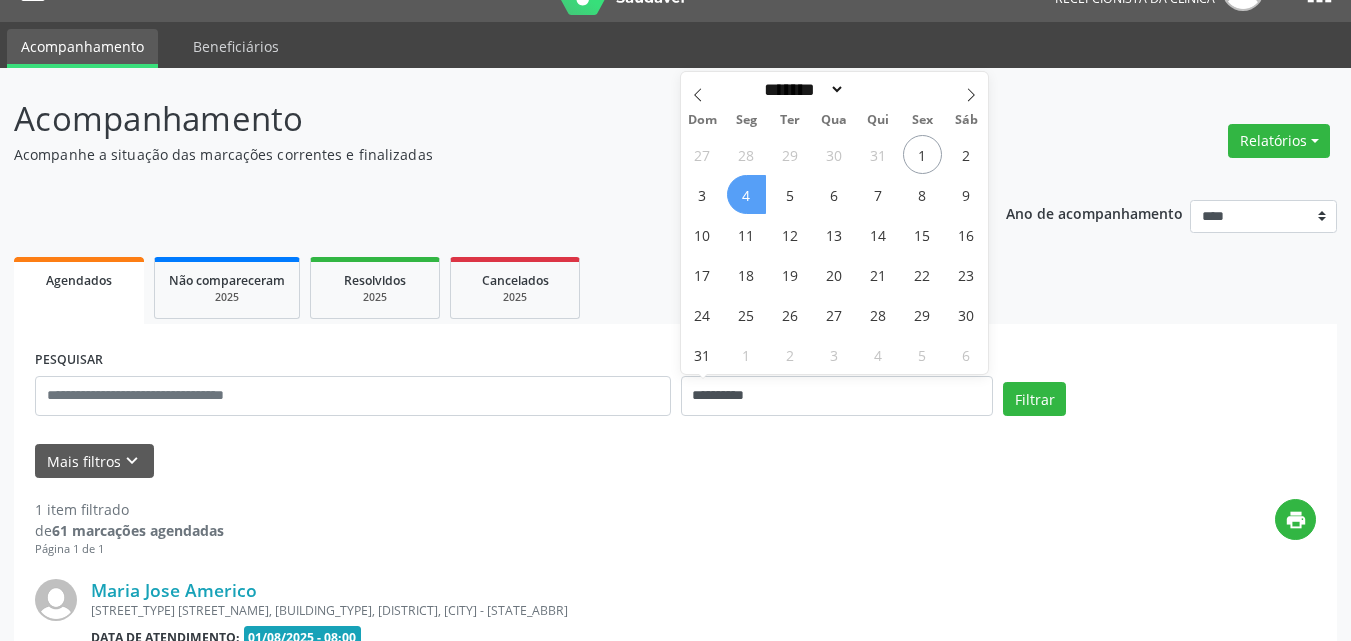 click on "4" at bounding box center [746, 194] 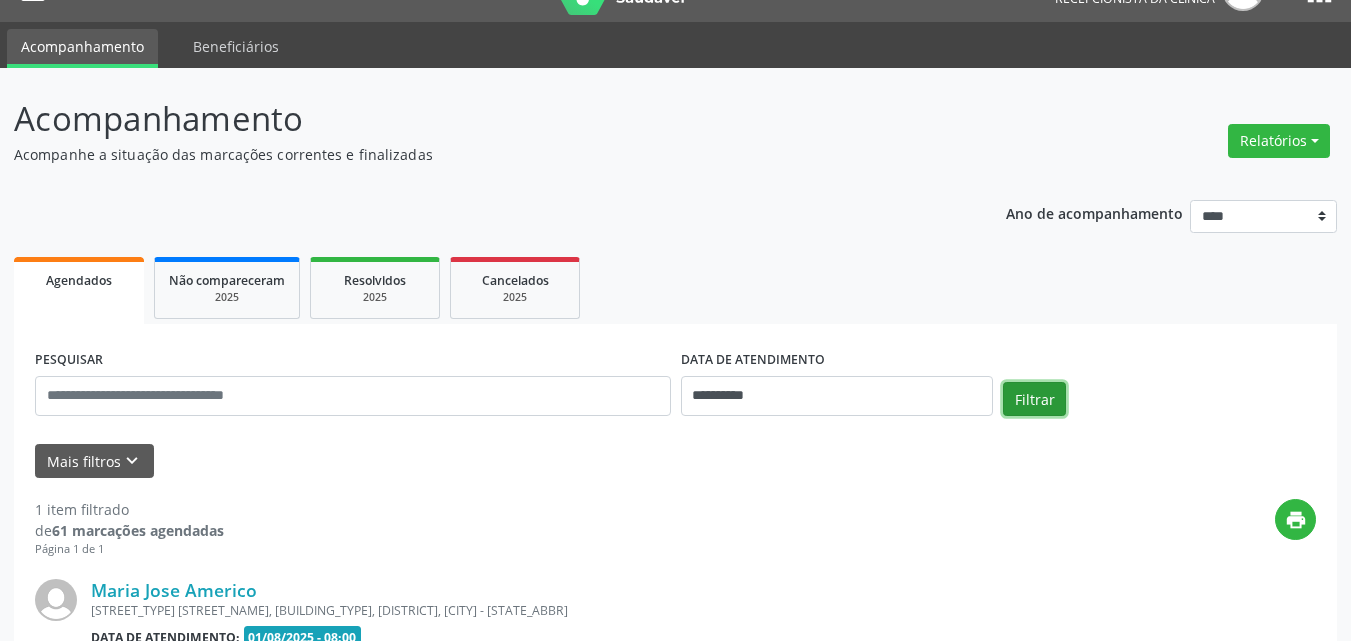 click on "Filtrar" at bounding box center [1034, 399] 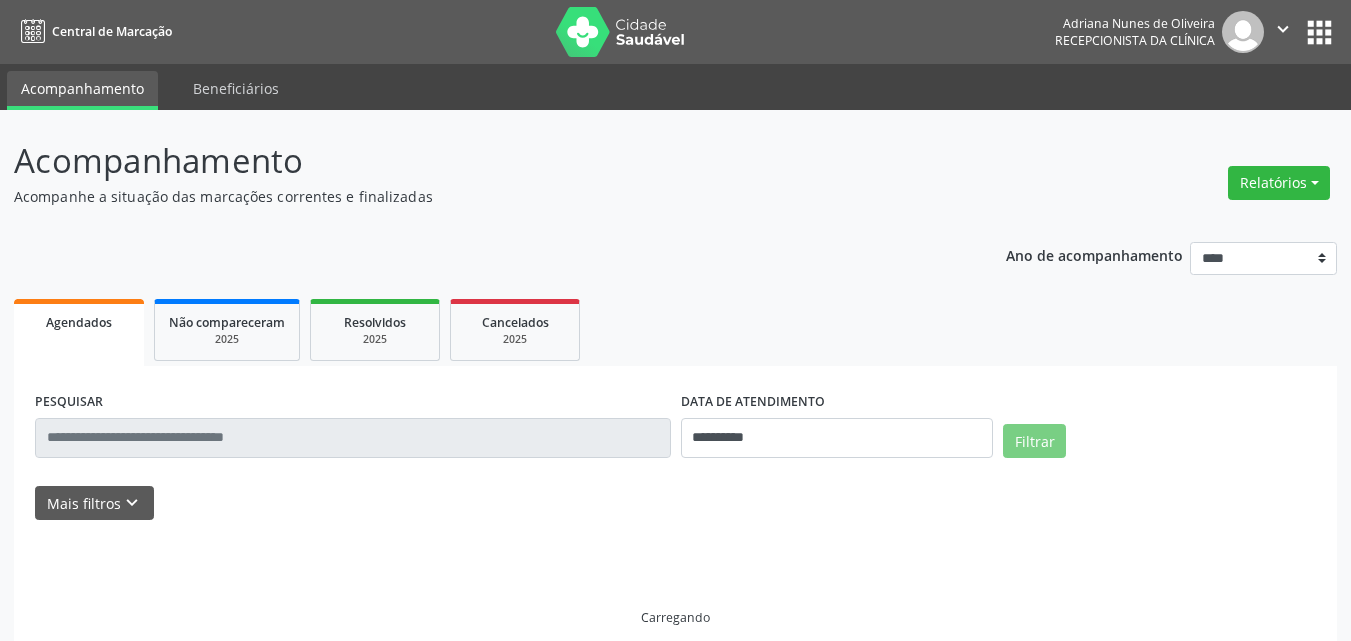 scroll, scrollTop: 0, scrollLeft: 0, axis: both 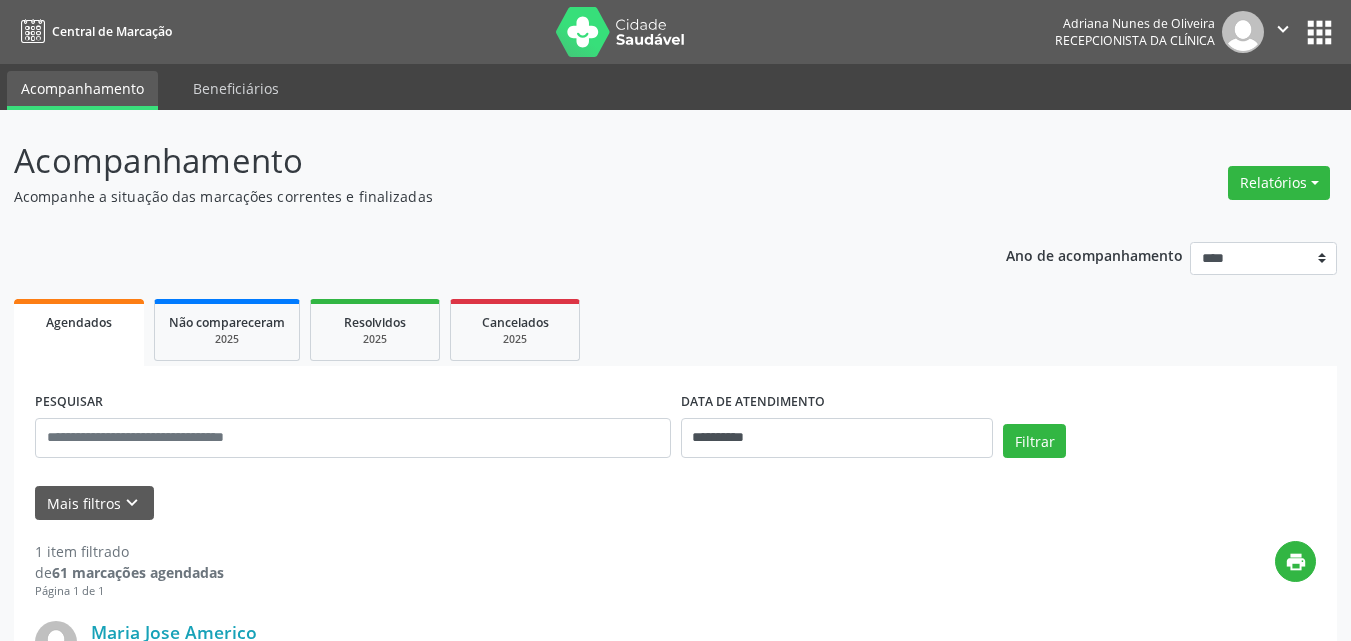 click on "Acompanhe a situação das marcações correntes e finalizadas" at bounding box center (477, 196) 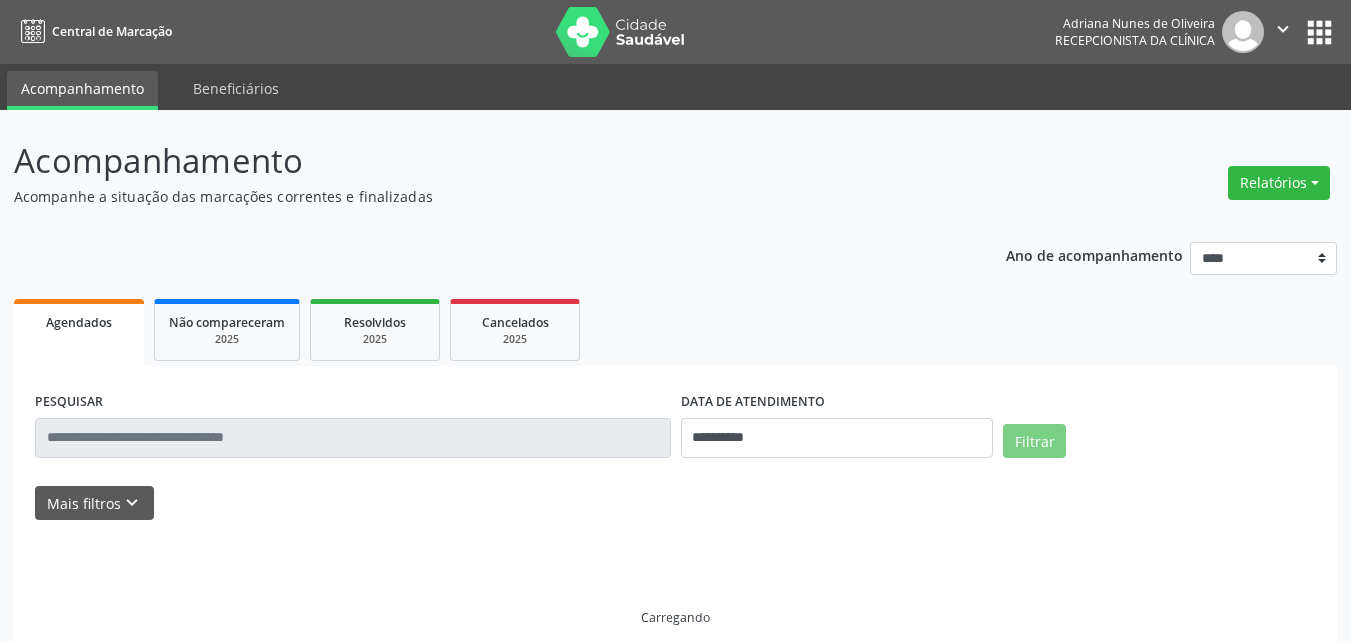 scroll, scrollTop: 0, scrollLeft: 0, axis: both 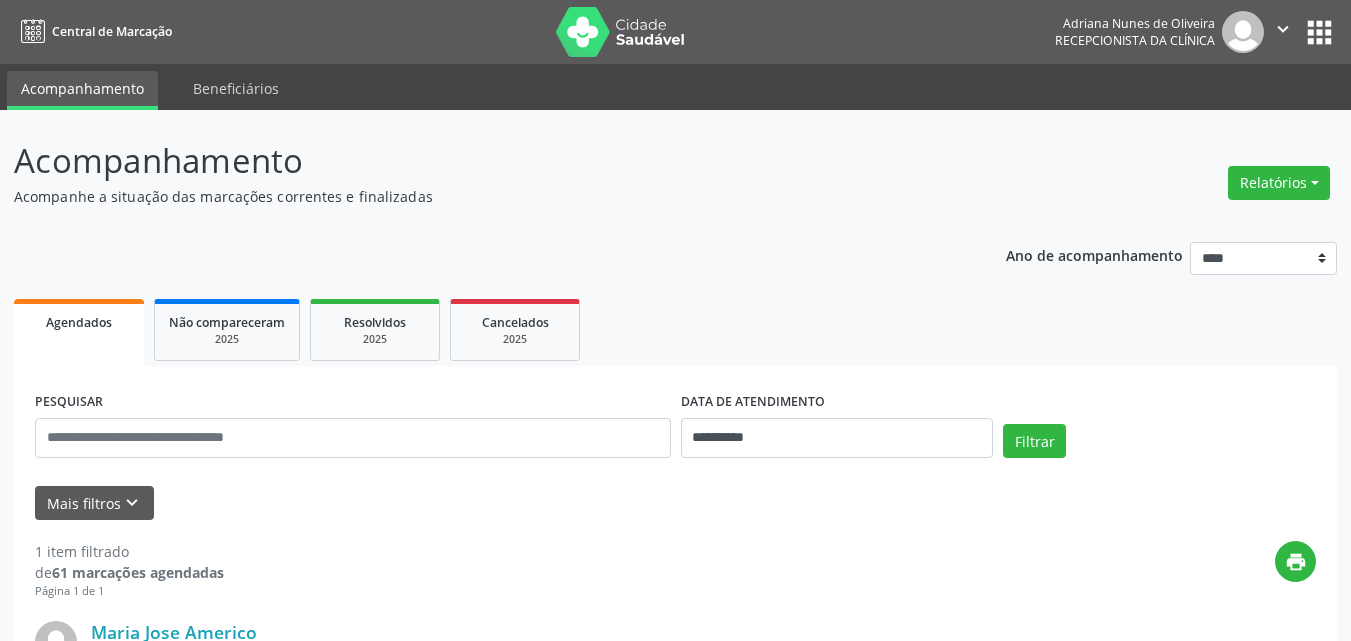 click on "**********" at bounding box center (675, 577) 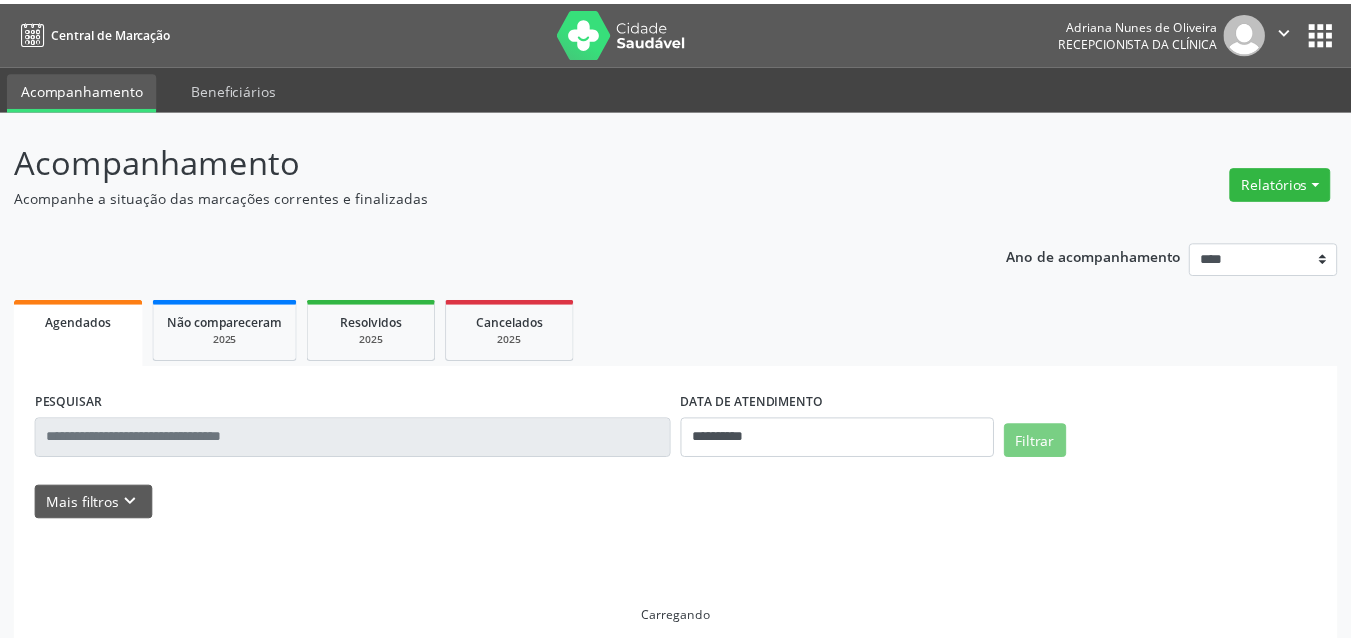 scroll, scrollTop: 0, scrollLeft: 0, axis: both 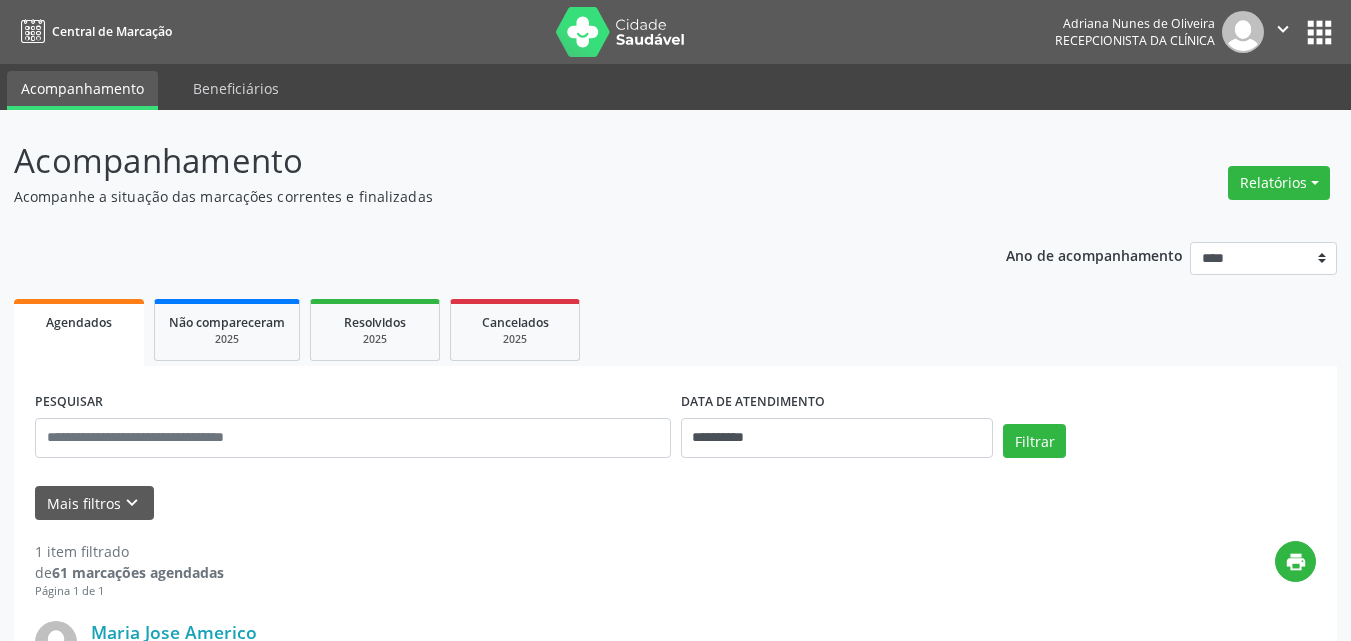 click on "Acompanhe a situação das marcações correntes e finalizadas" at bounding box center (477, 196) 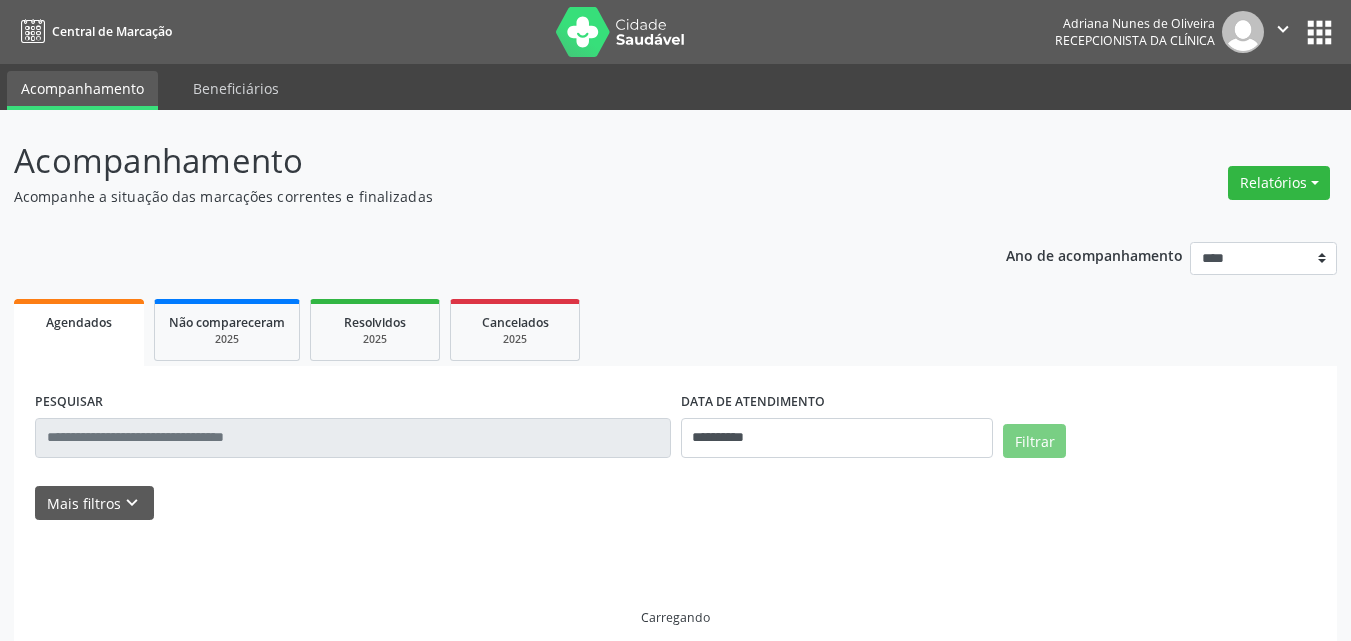 scroll, scrollTop: 0, scrollLeft: 0, axis: both 